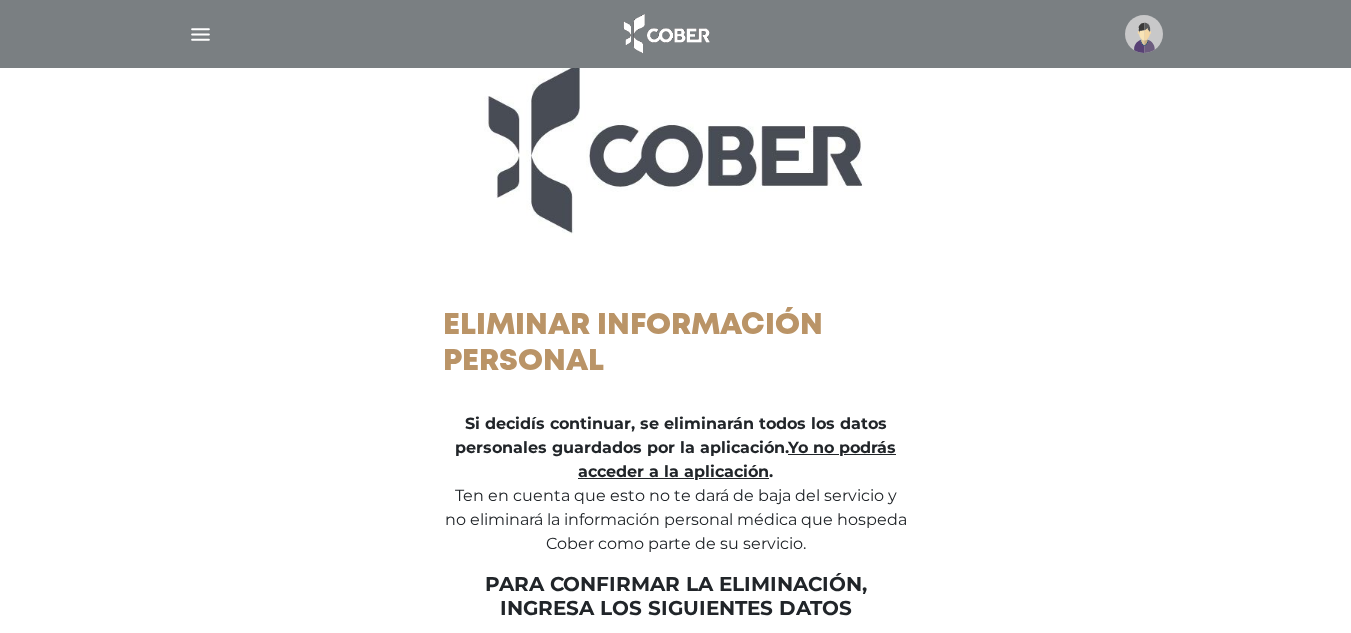 scroll, scrollTop: 0, scrollLeft: 0, axis: both 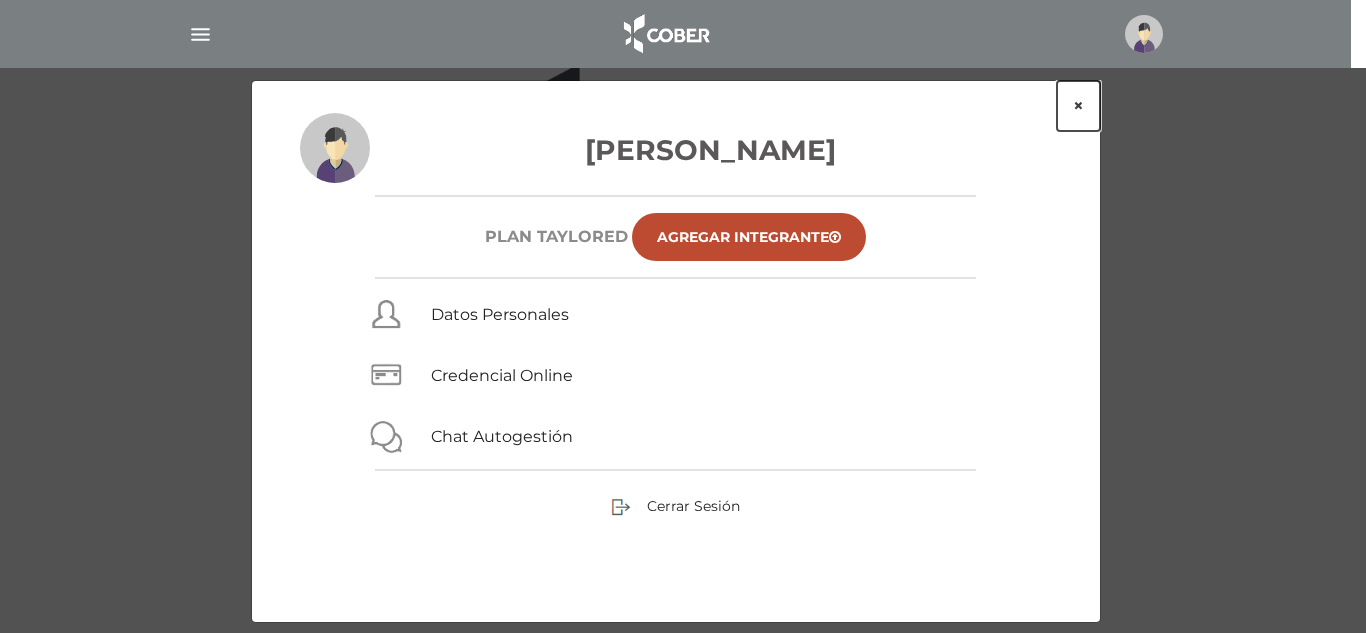 click on "×" at bounding box center (1078, 106) 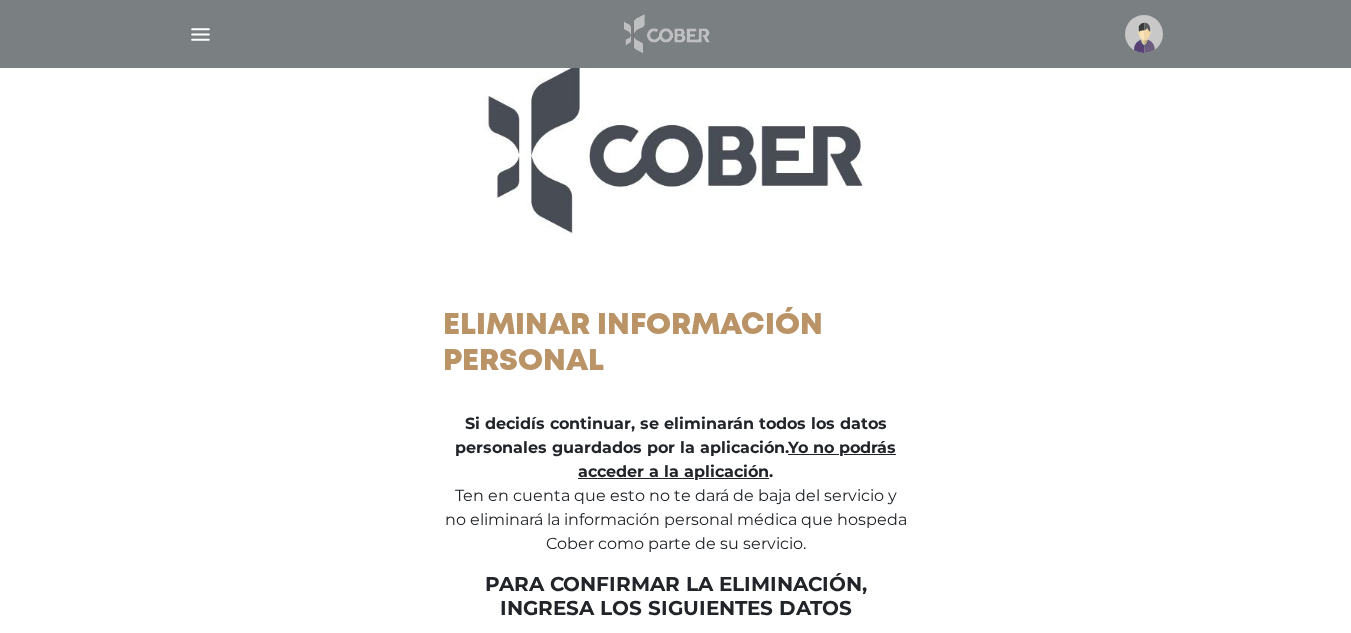 click at bounding box center (665, 34) 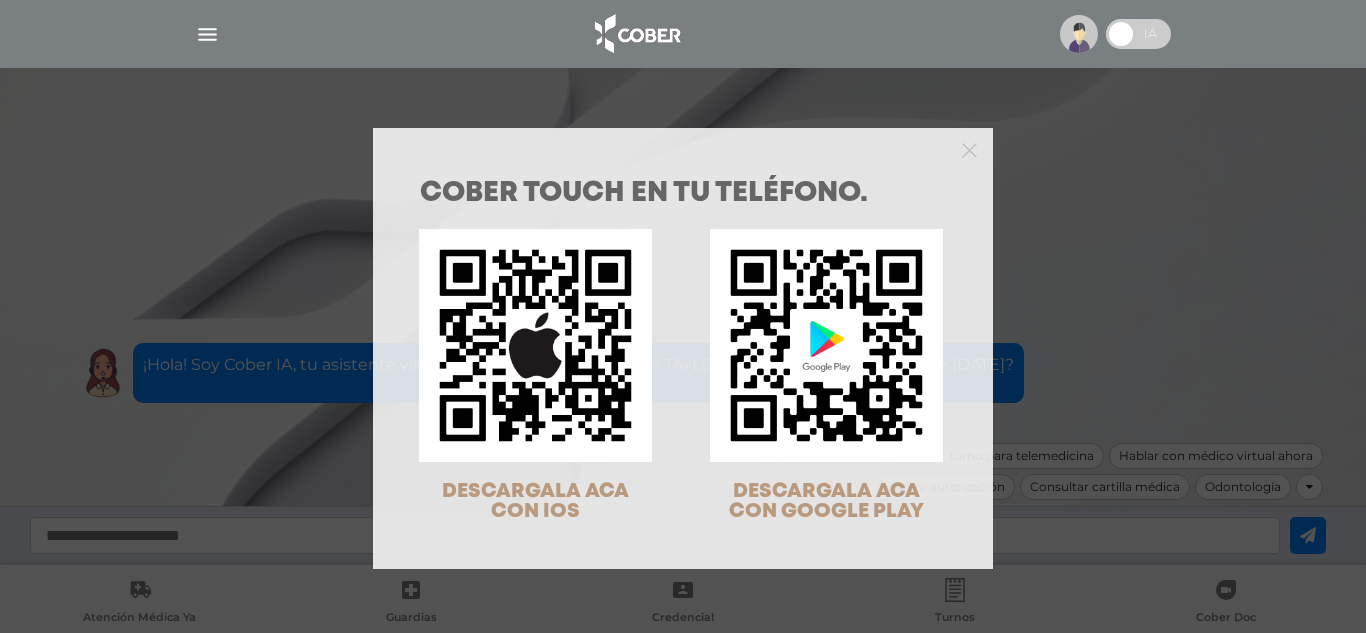 scroll, scrollTop: 0, scrollLeft: 0, axis: both 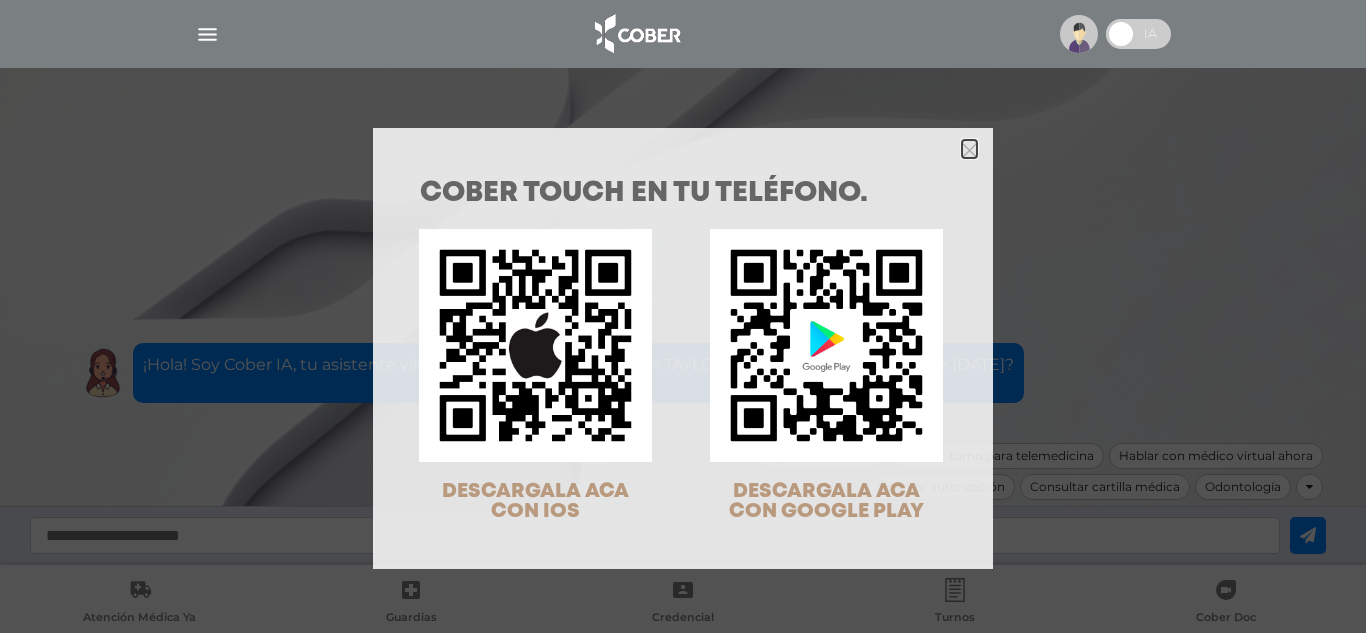 click at bounding box center (969, 149) 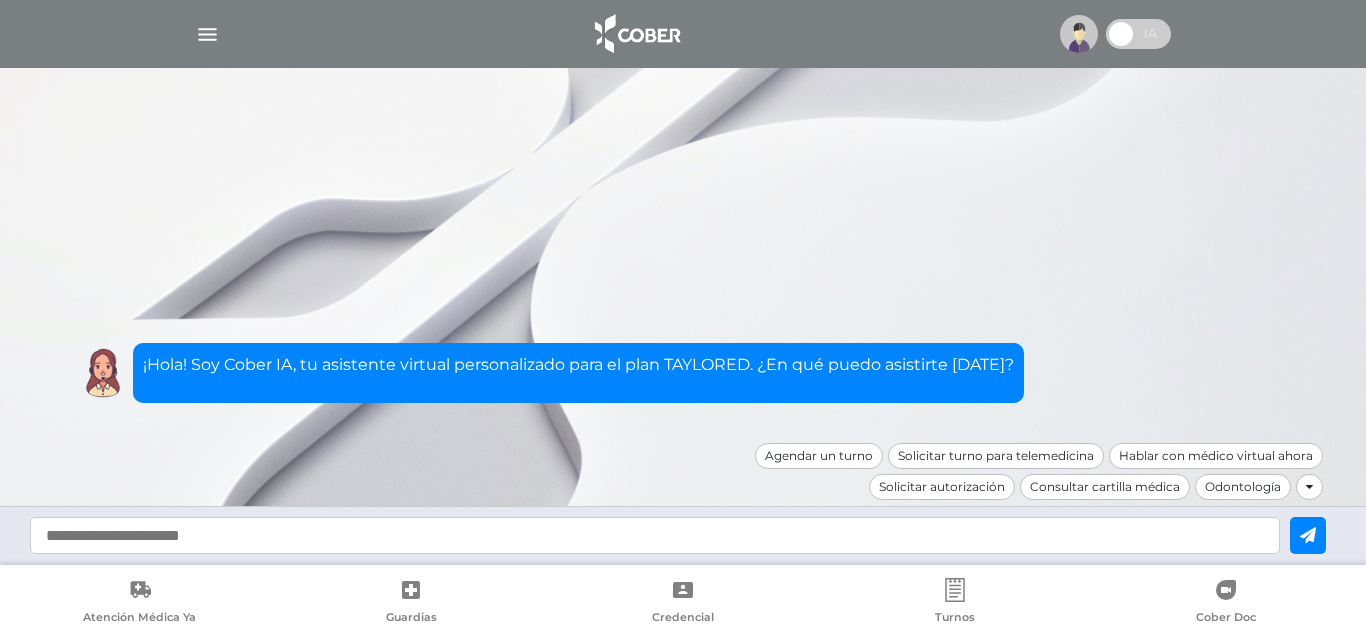 click at bounding box center [655, 535] 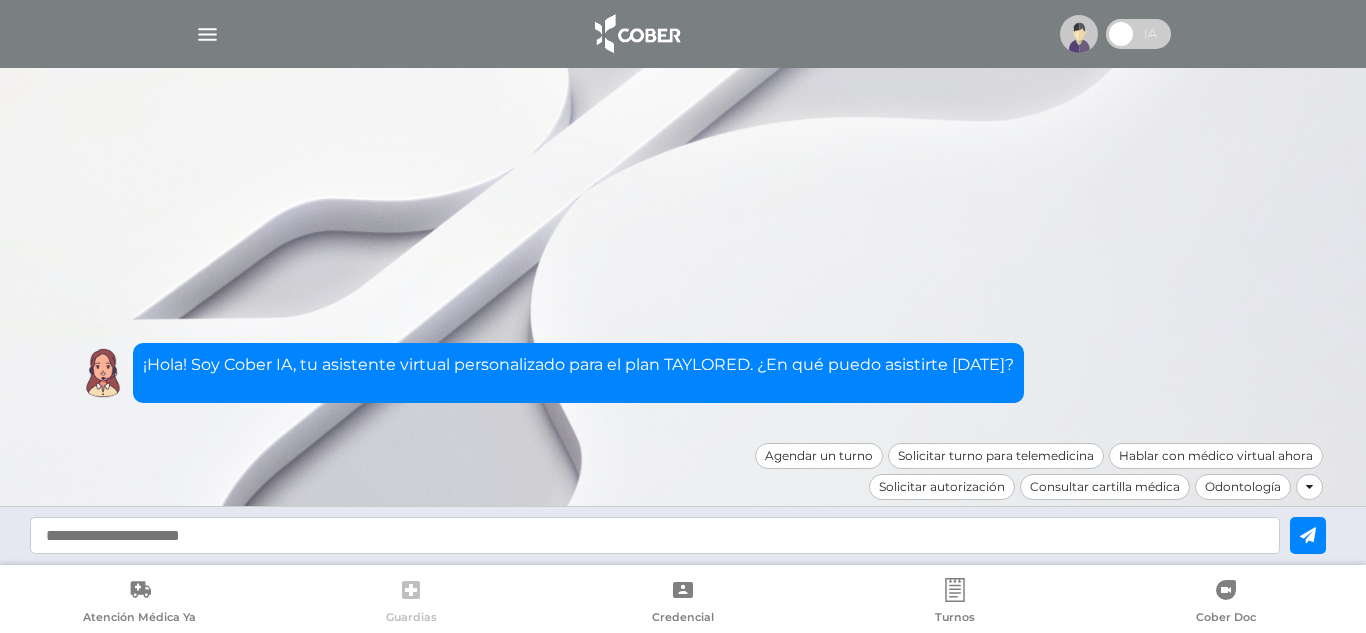 click on "Guardias" at bounding box center (412, 603) 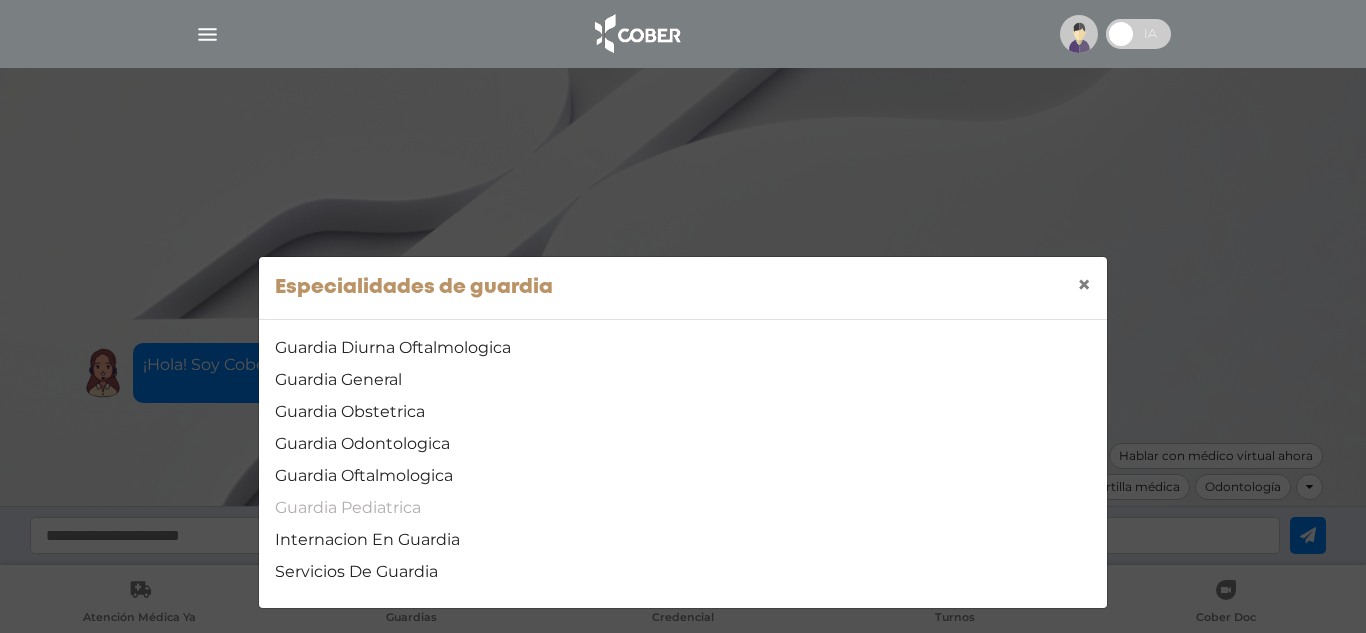click on "Guardia Pediatrica" at bounding box center [683, 508] 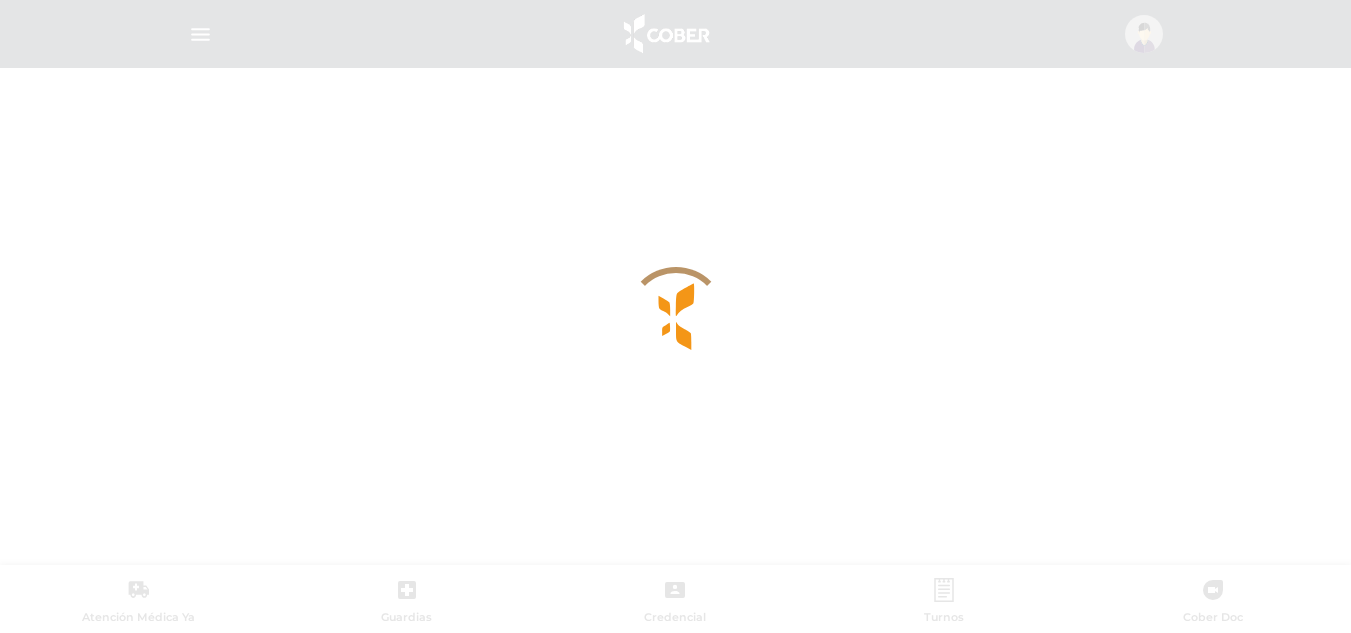 scroll, scrollTop: 0, scrollLeft: 0, axis: both 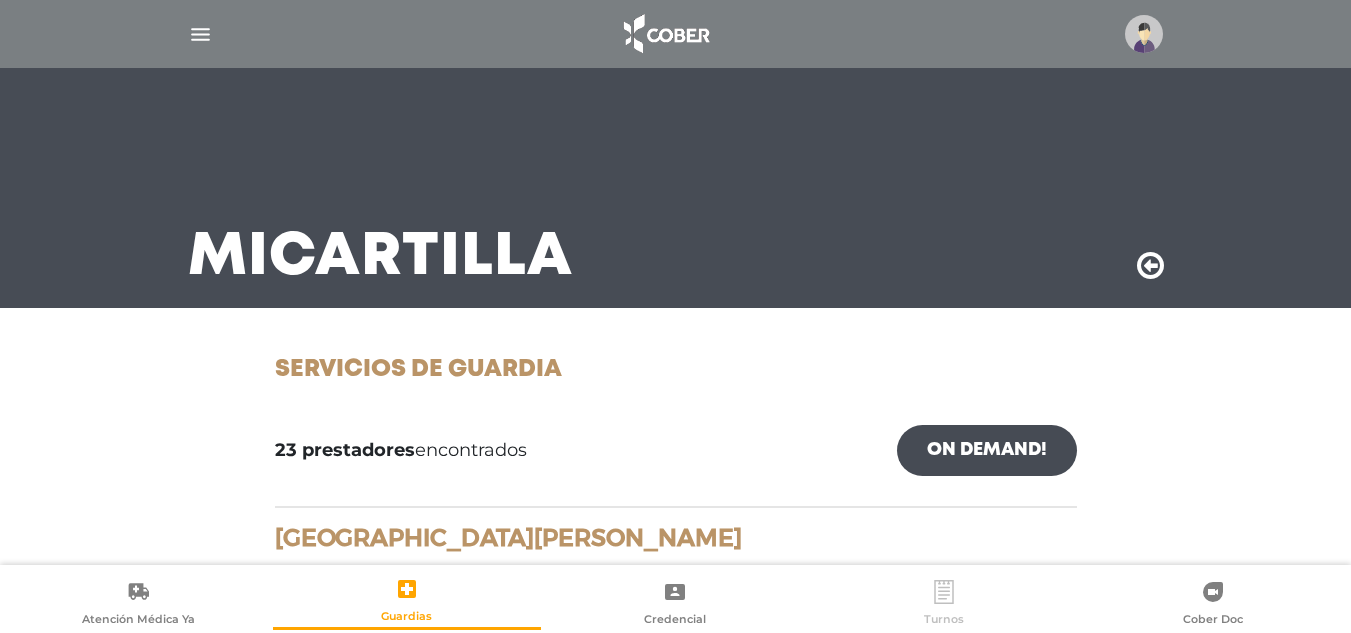 click on "Turnos" at bounding box center (944, 604) 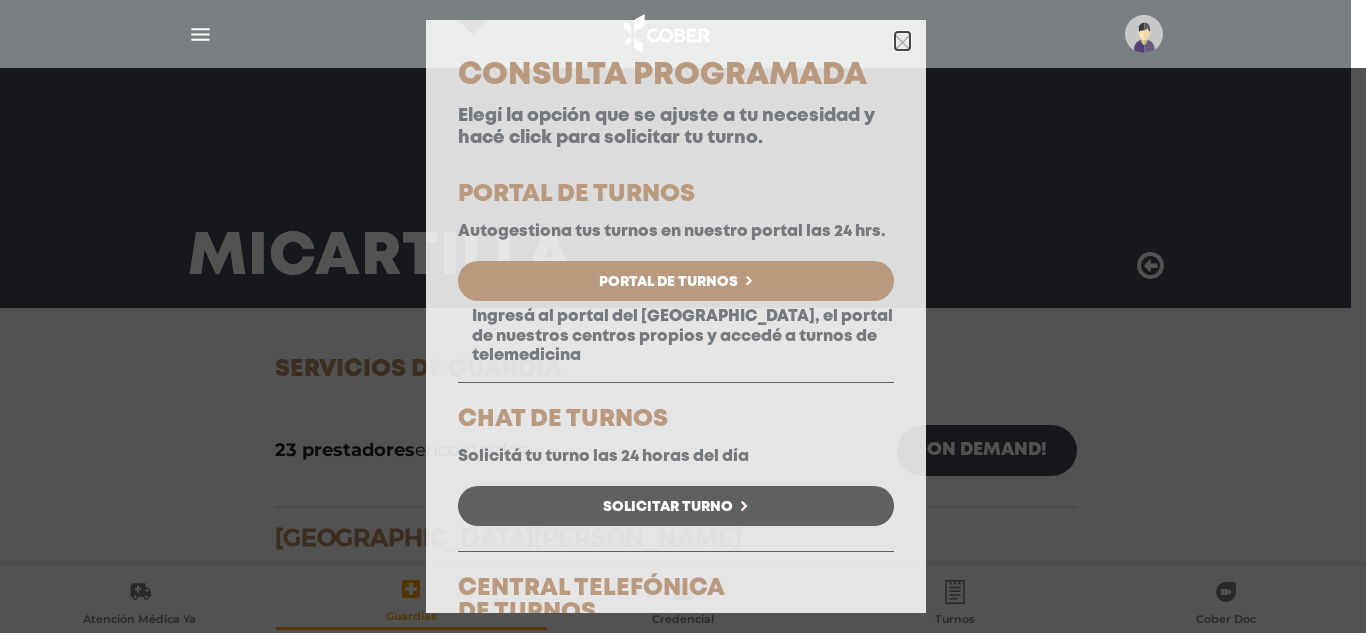 click 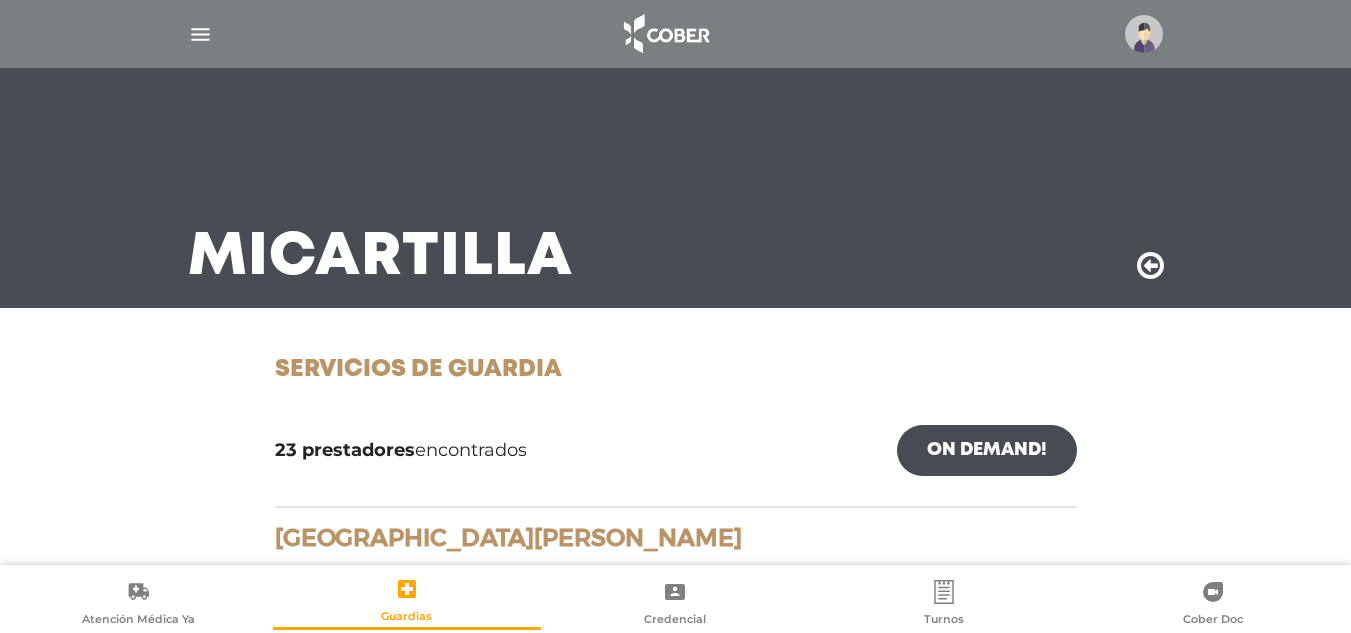 click at bounding box center [200, 34] 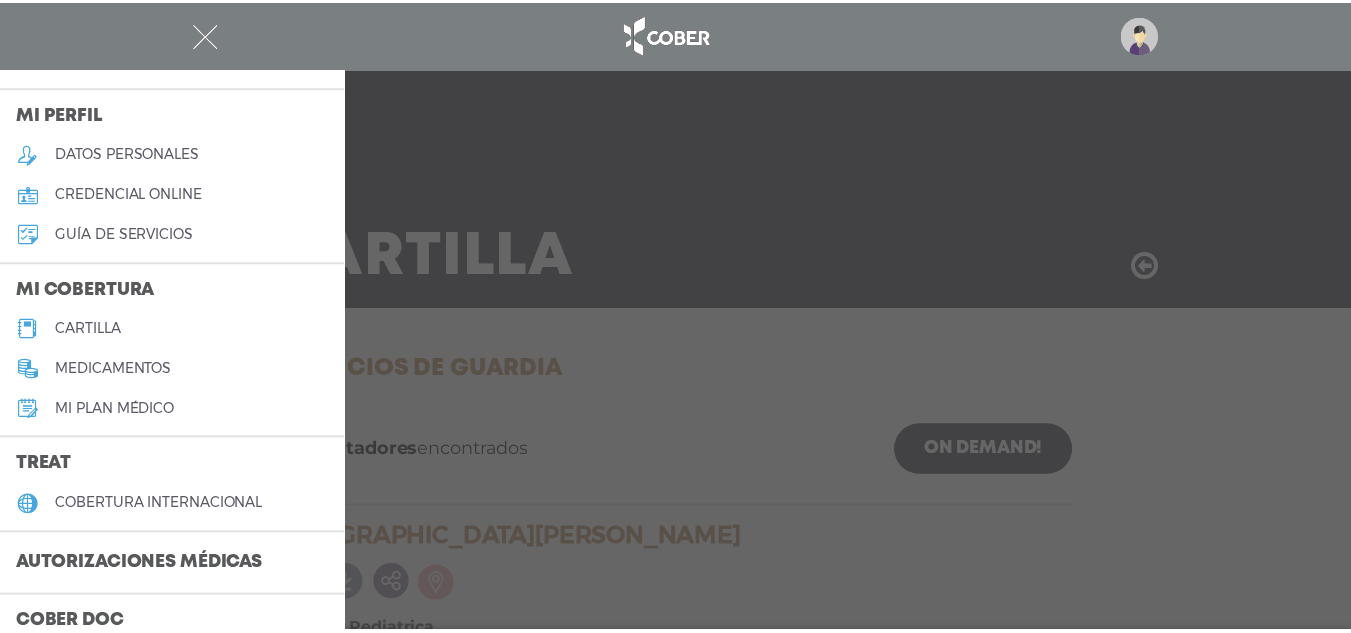 scroll, scrollTop: 58, scrollLeft: 0, axis: vertical 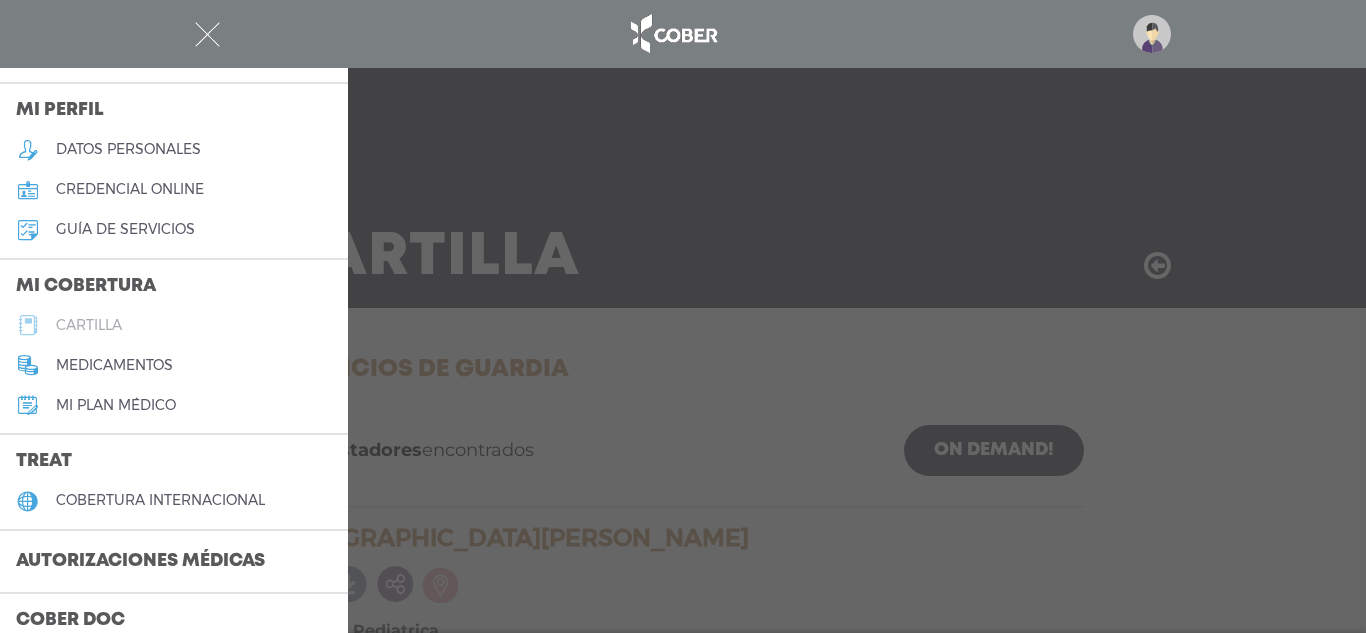 click on "cartilla" at bounding box center (89, 325) 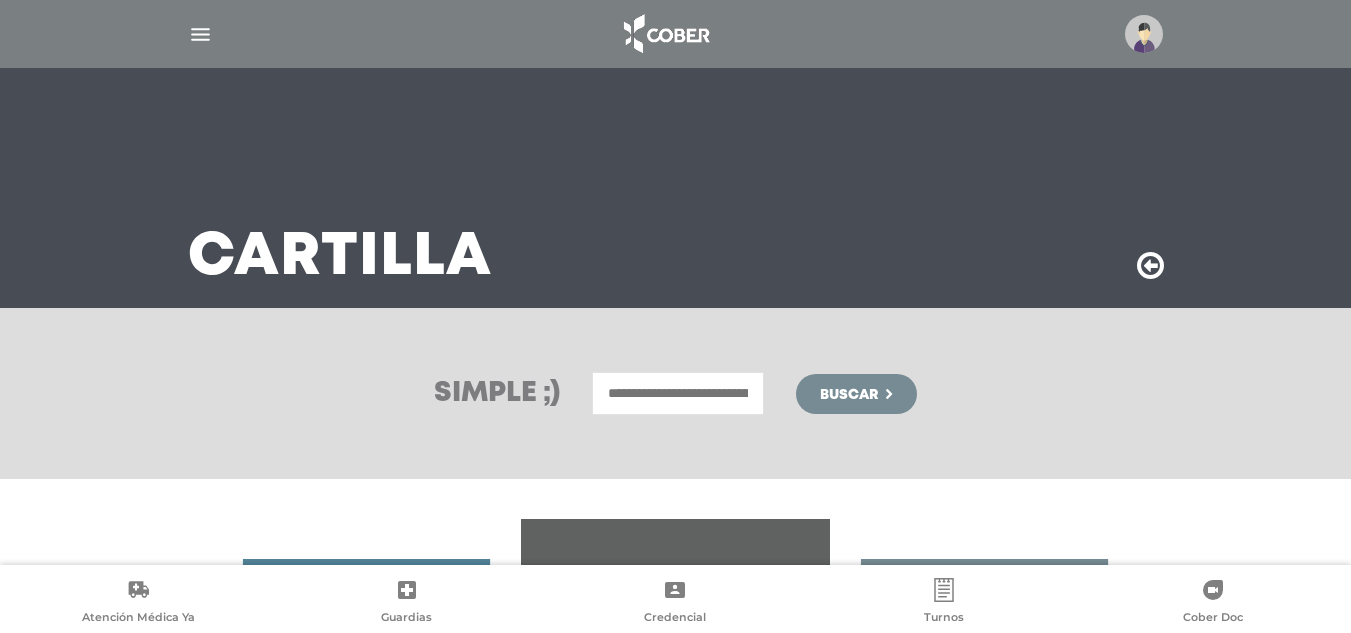 scroll, scrollTop: 0, scrollLeft: 0, axis: both 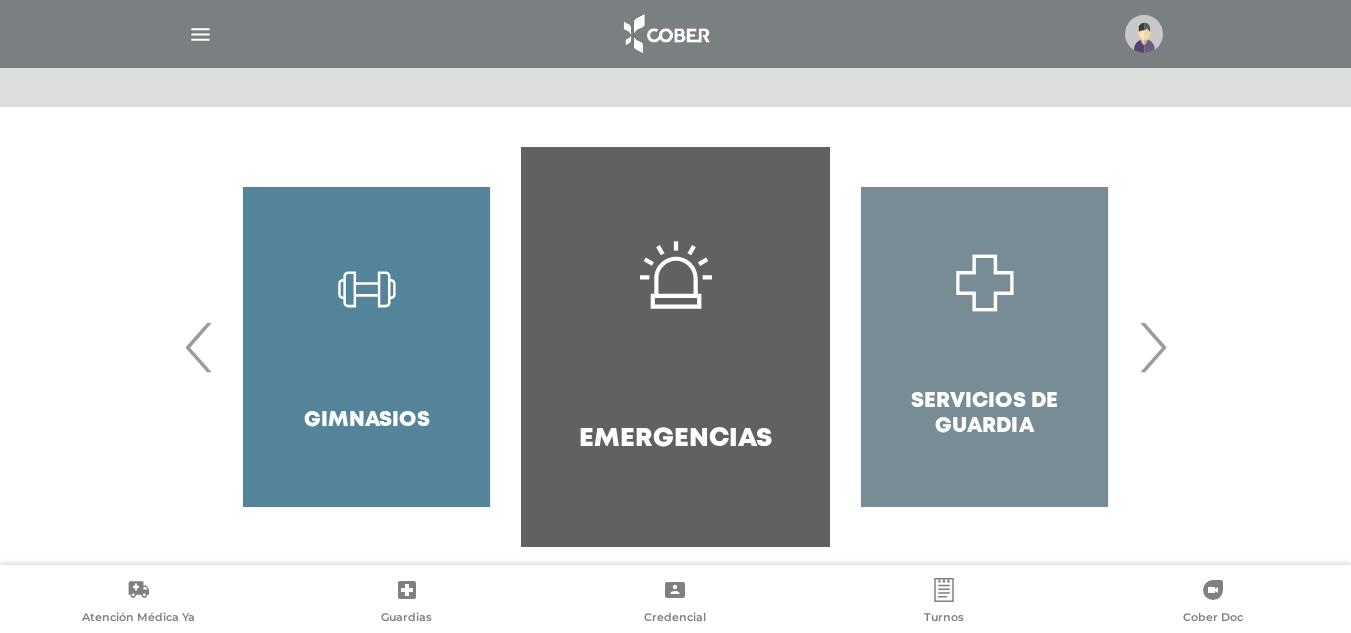 click on "›" at bounding box center [1152, 347] 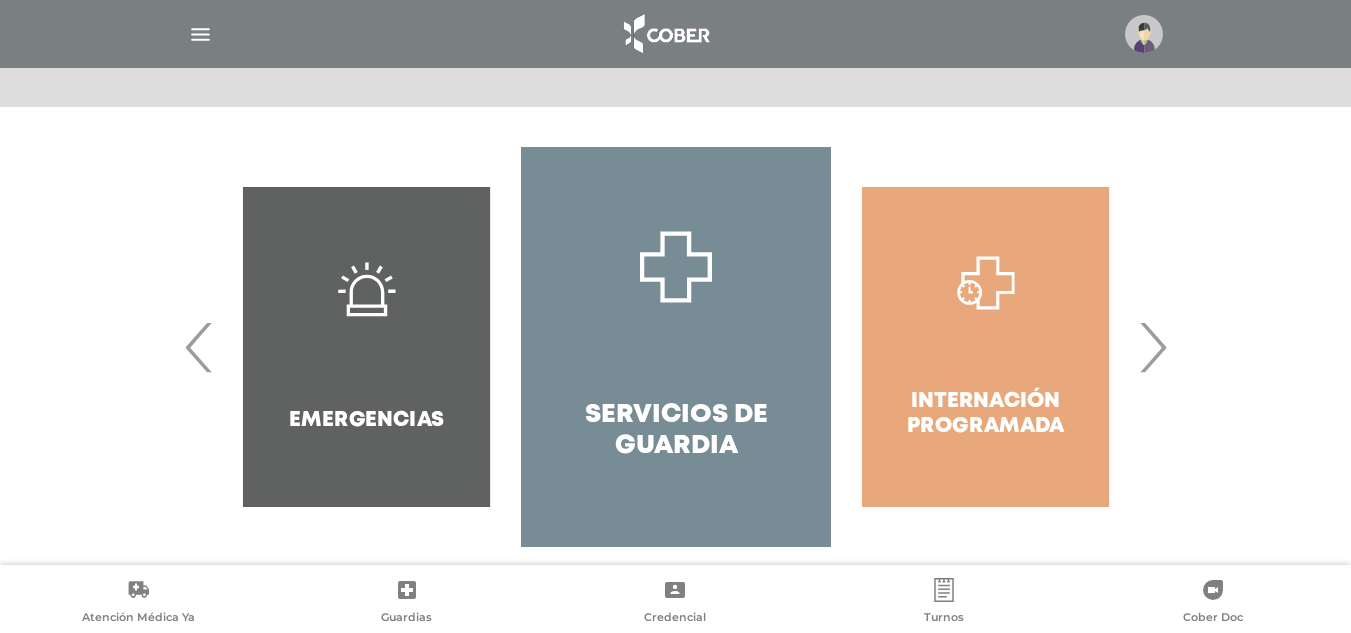 click on "›" at bounding box center [1152, 347] 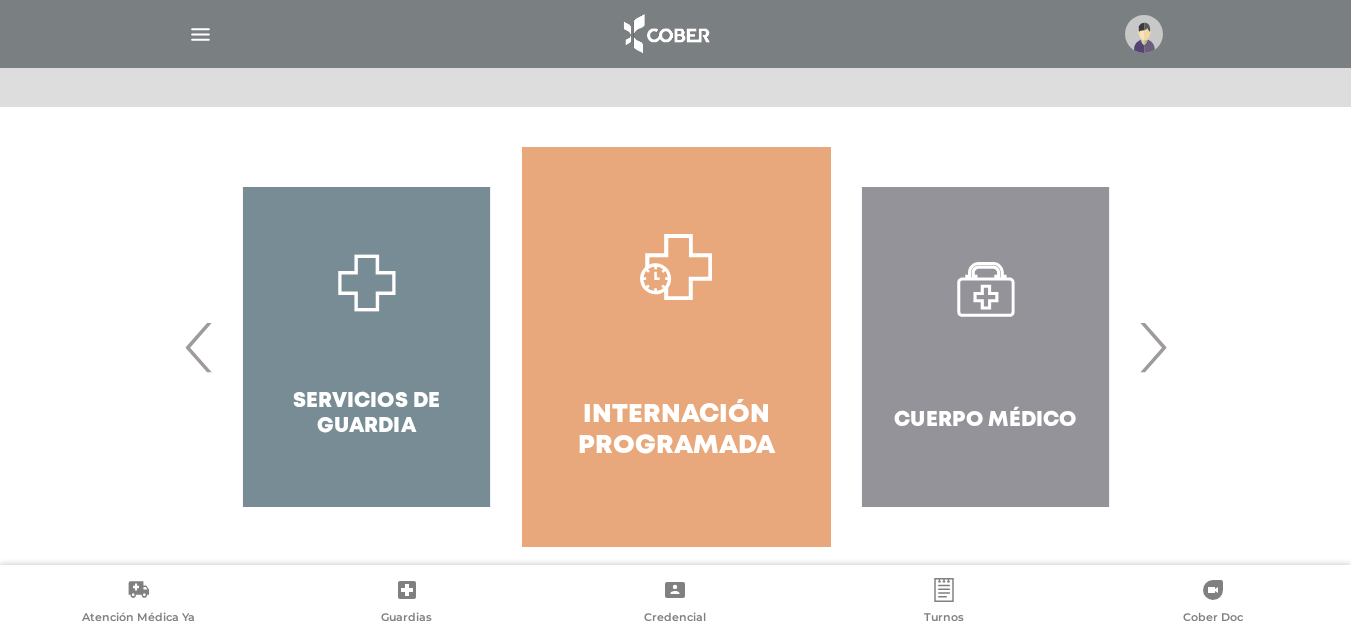 click on "›" at bounding box center [1152, 347] 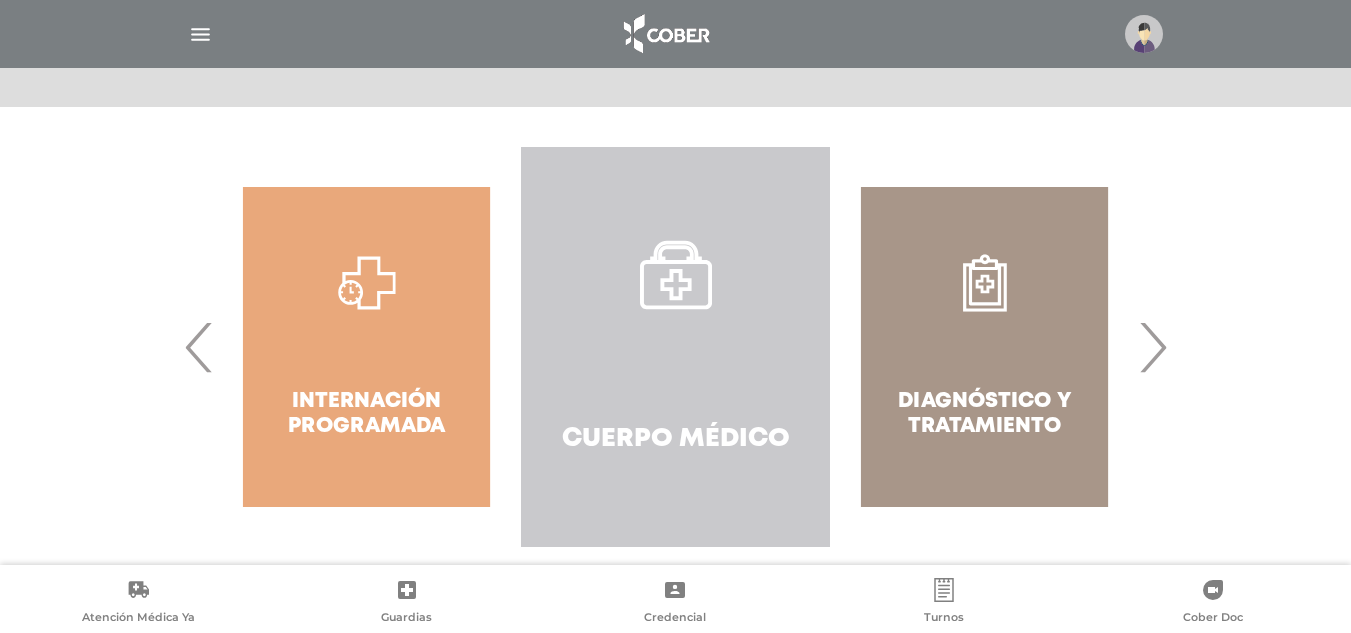 click on "Cuerpo Médico" at bounding box center [675, 347] 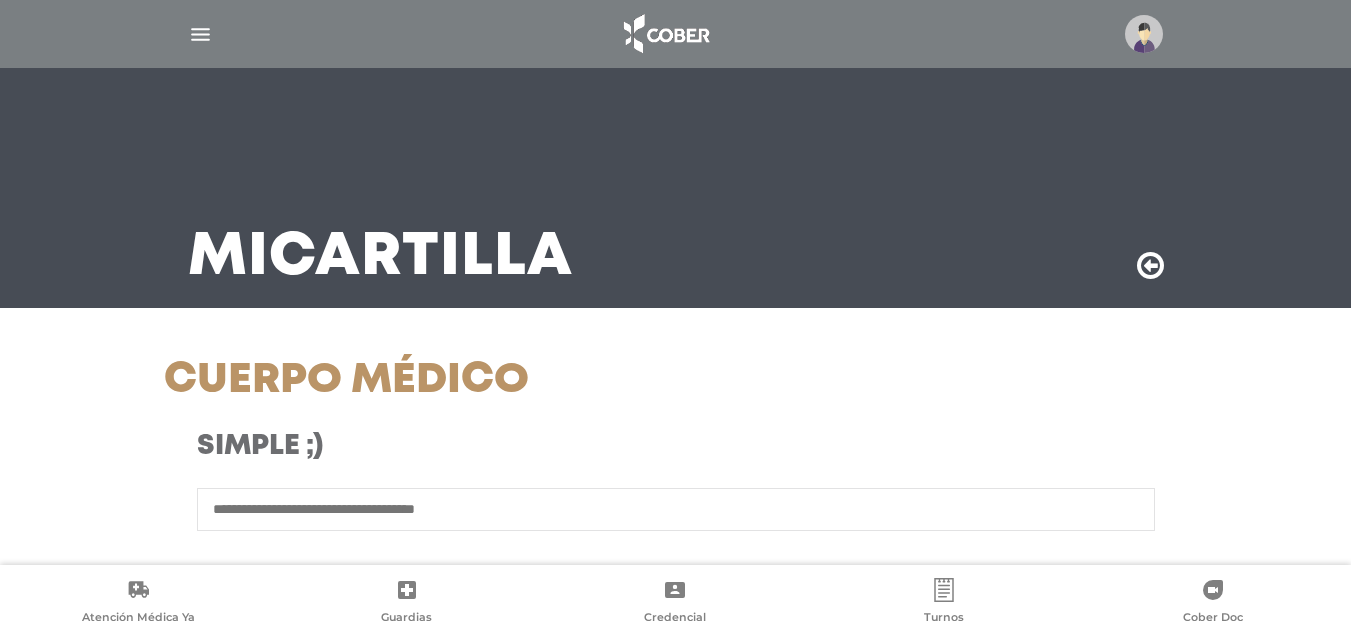scroll, scrollTop: 0, scrollLeft: 0, axis: both 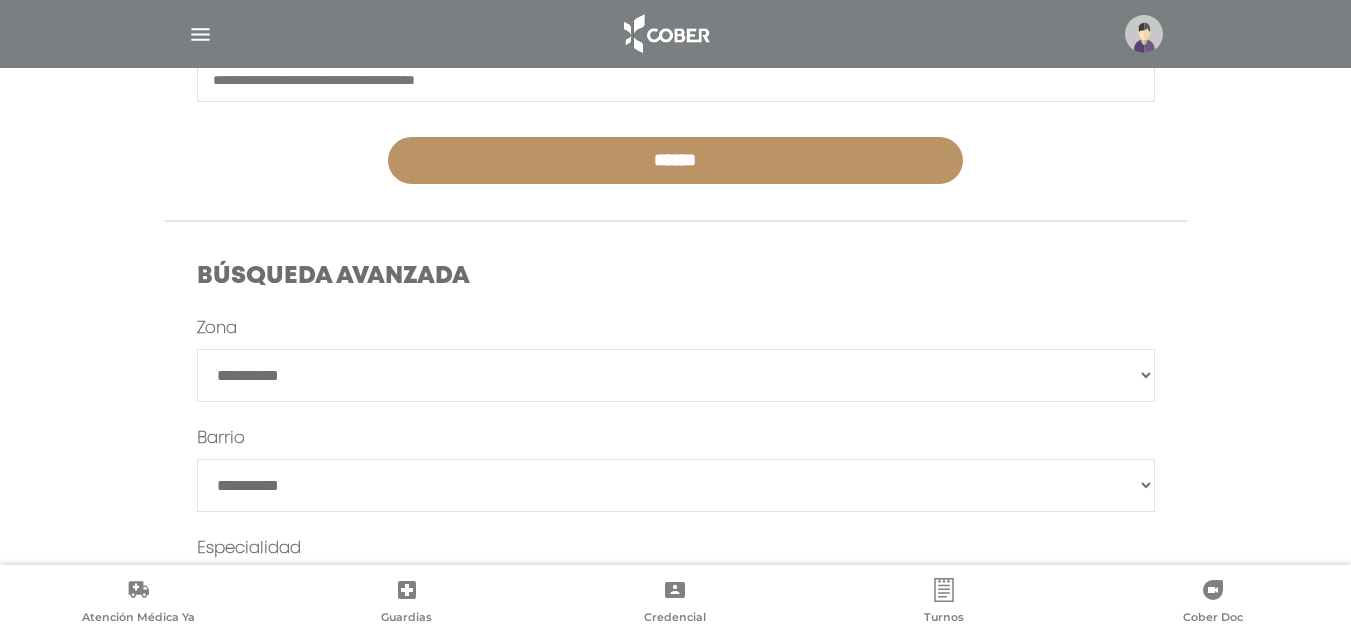 click on "**********" at bounding box center [676, 375] 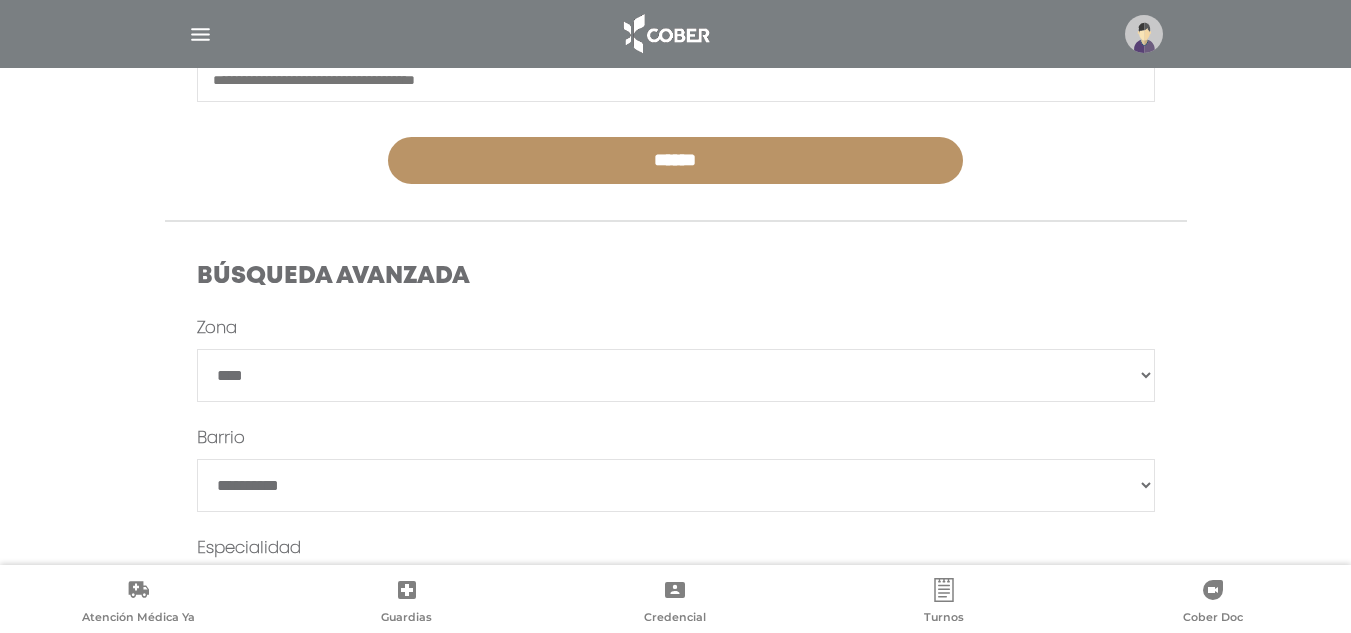 click on "**********" at bounding box center (676, 375) 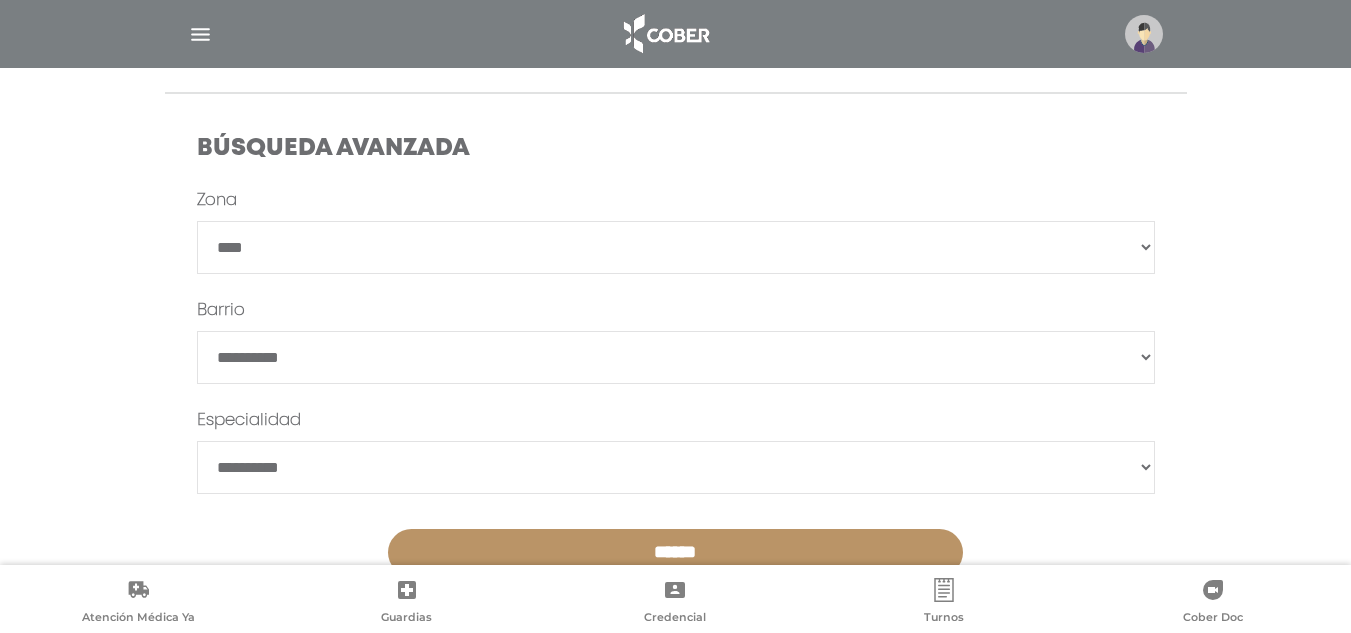 scroll, scrollTop: 570, scrollLeft: 0, axis: vertical 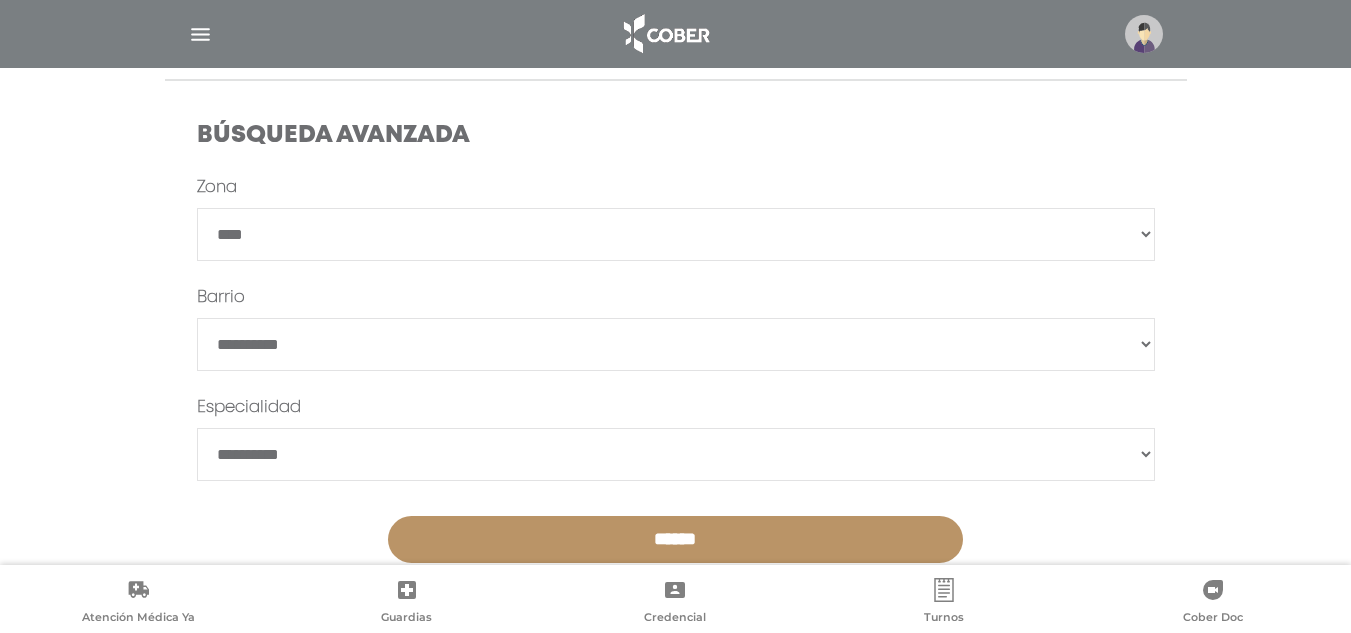 click on "**********" at bounding box center (676, 454) 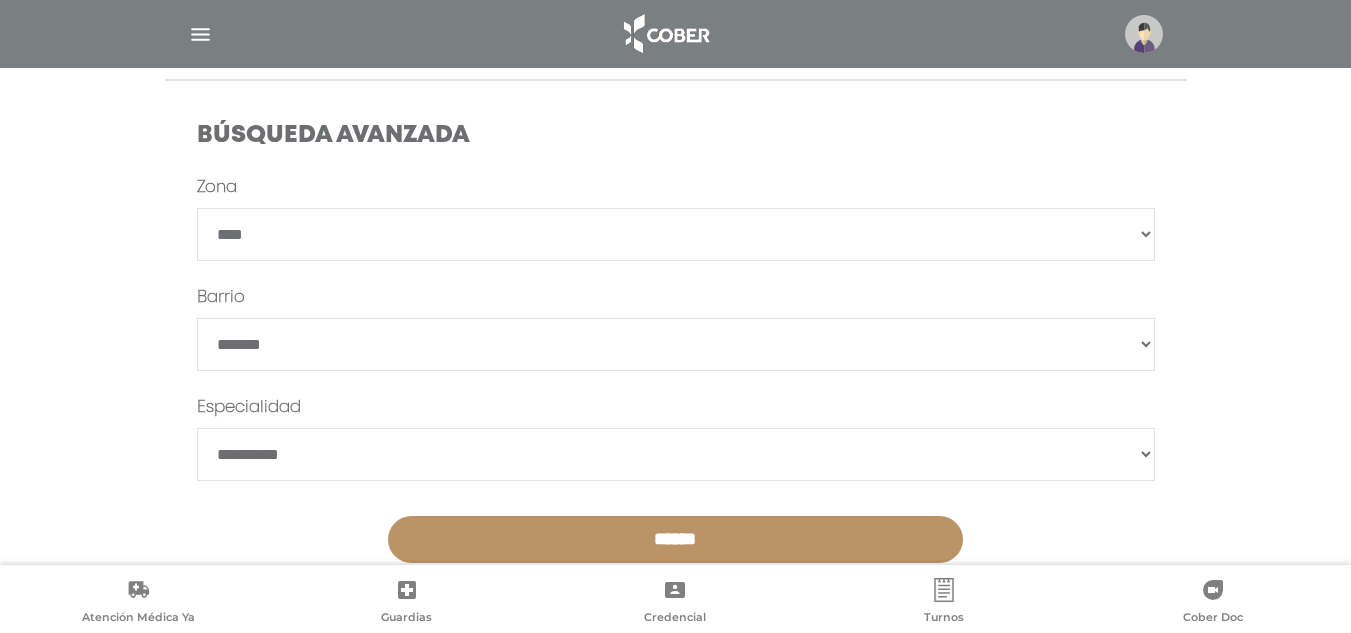 click on "*******" at bounding box center (676, 344) 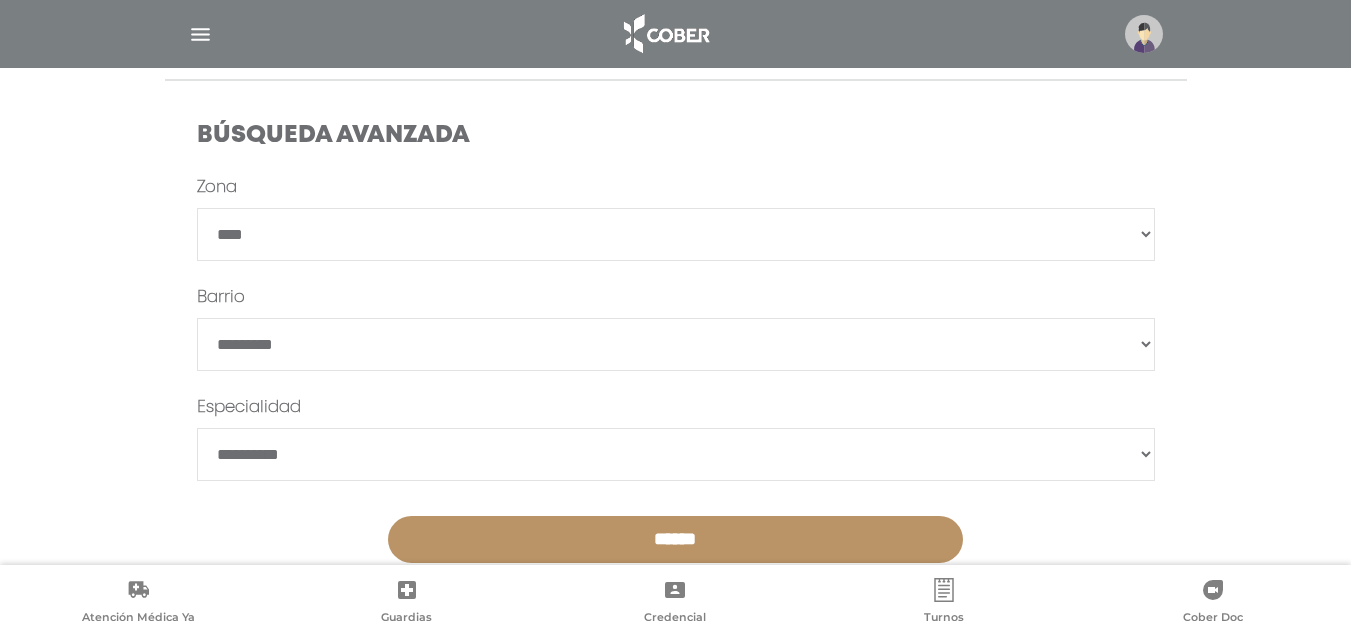 click on "**********" at bounding box center (676, 369) 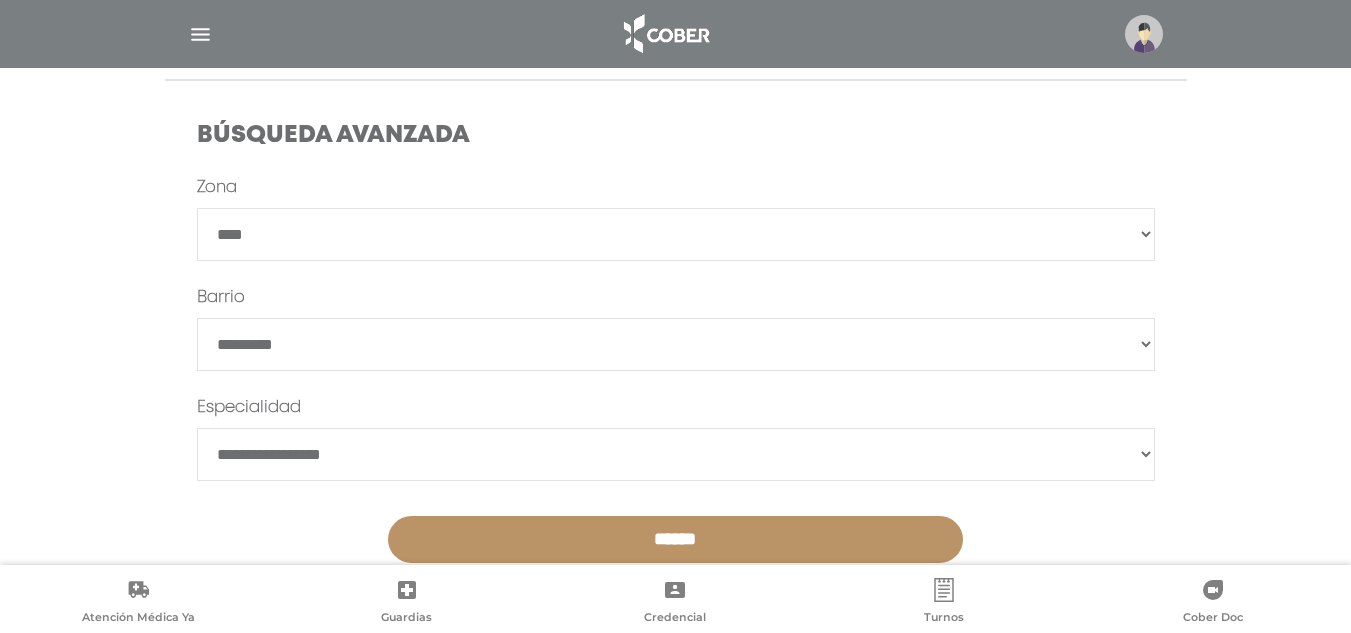 select on "*********" 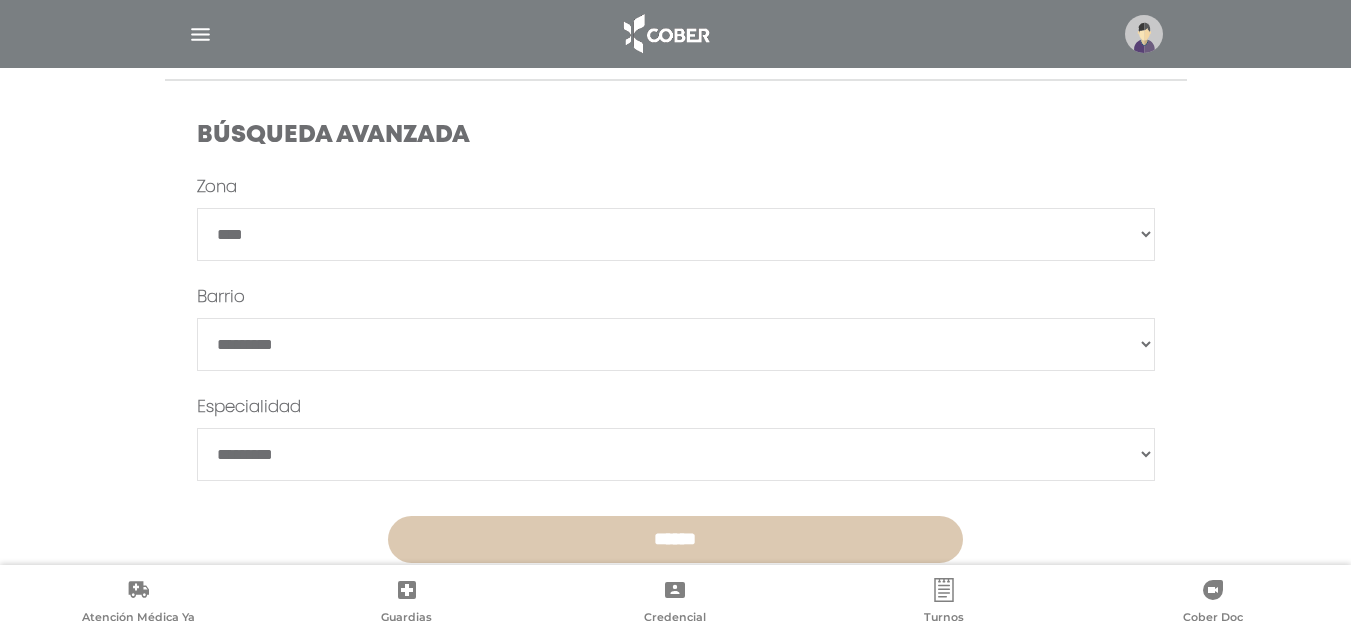click on "******" at bounding box center (675, 539) 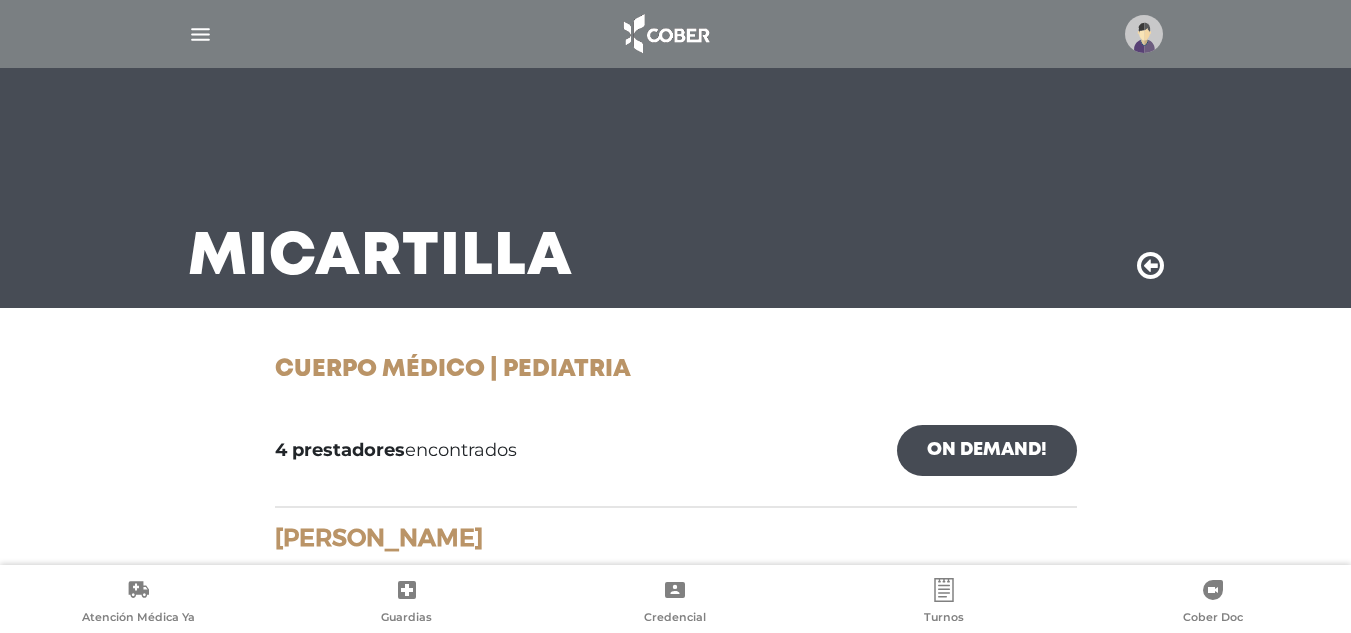 scroll, scrollTop: 0, scrollLeft: 0, axis: both 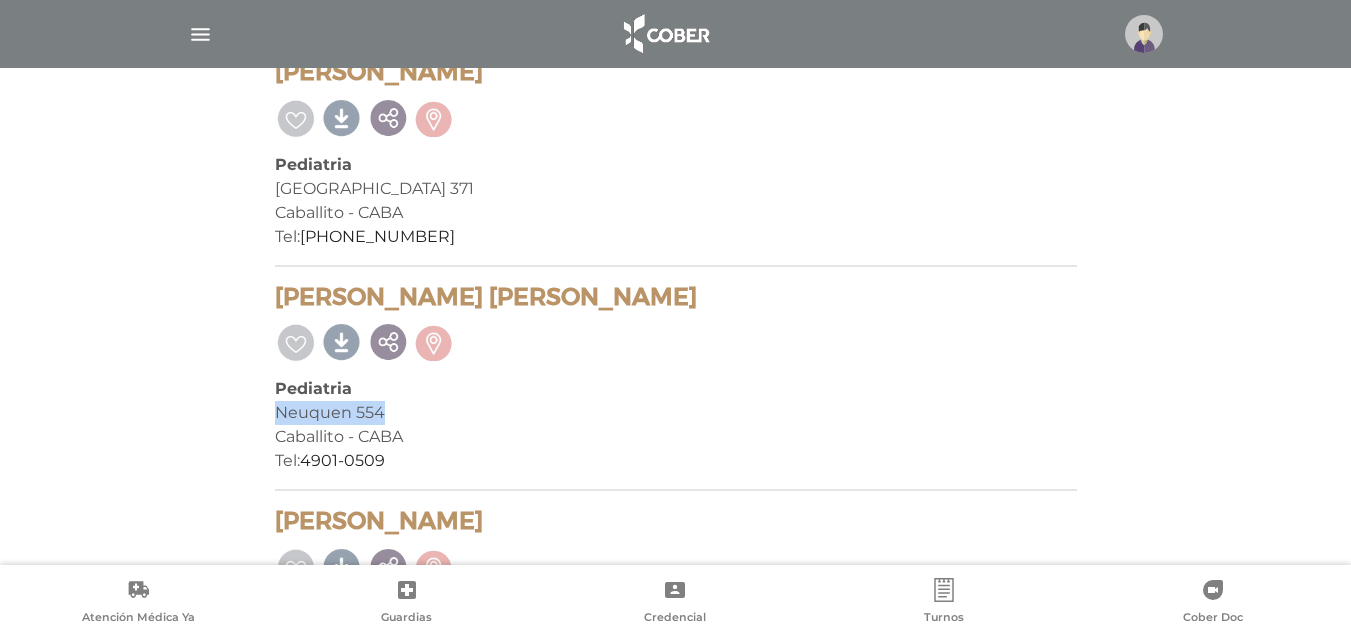 drag, startPoint x: 274, startPoint y: 416, endPoint x: 390, endPoint y: 414, distance: 116.01724 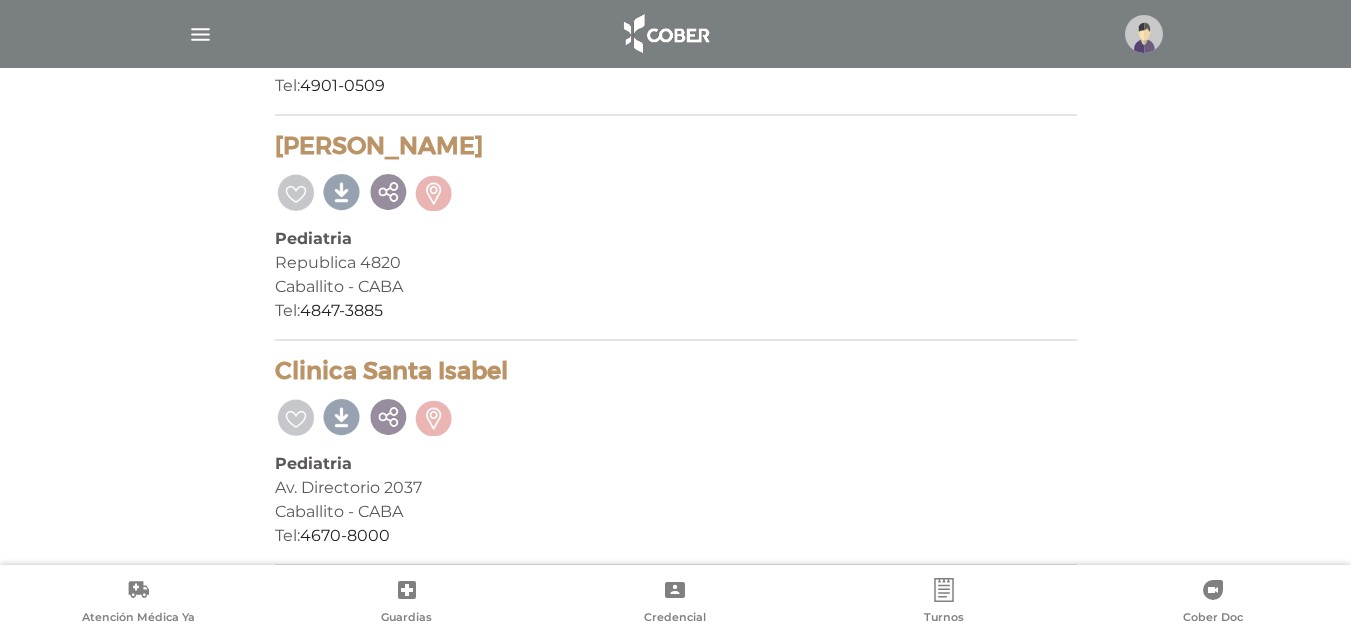 scroll, scrollTop: 858, scrollLeft: 0, axis: vertical 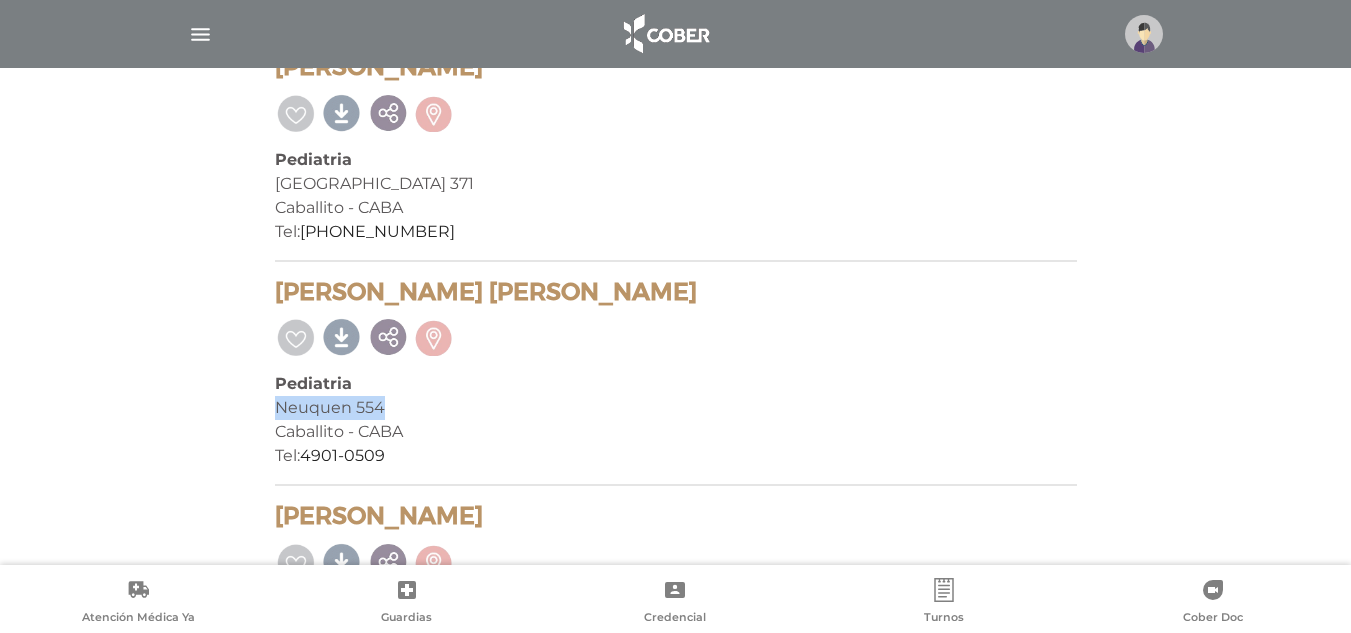 drag, startPoint x: 271, startPoint y: 280, endPoint x: 581, endPoint y: 281, distance: 310.00162 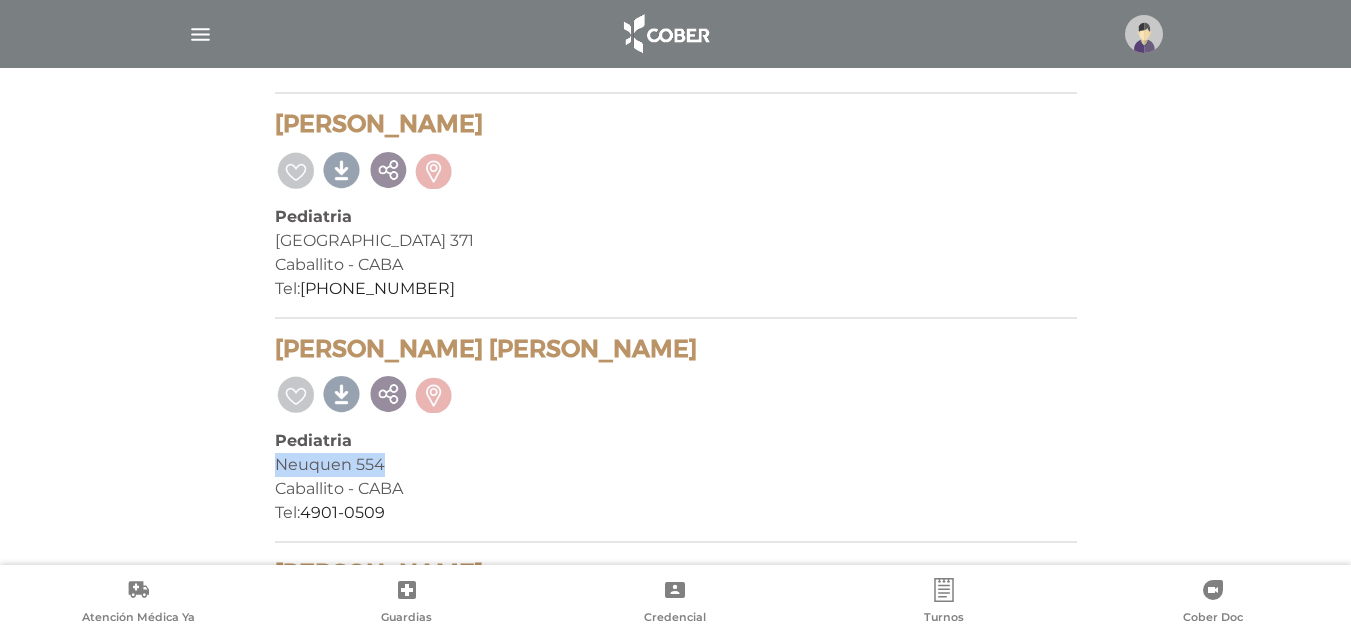 scroll, scrollTop: 0, scrollLeft: 0, axis: both 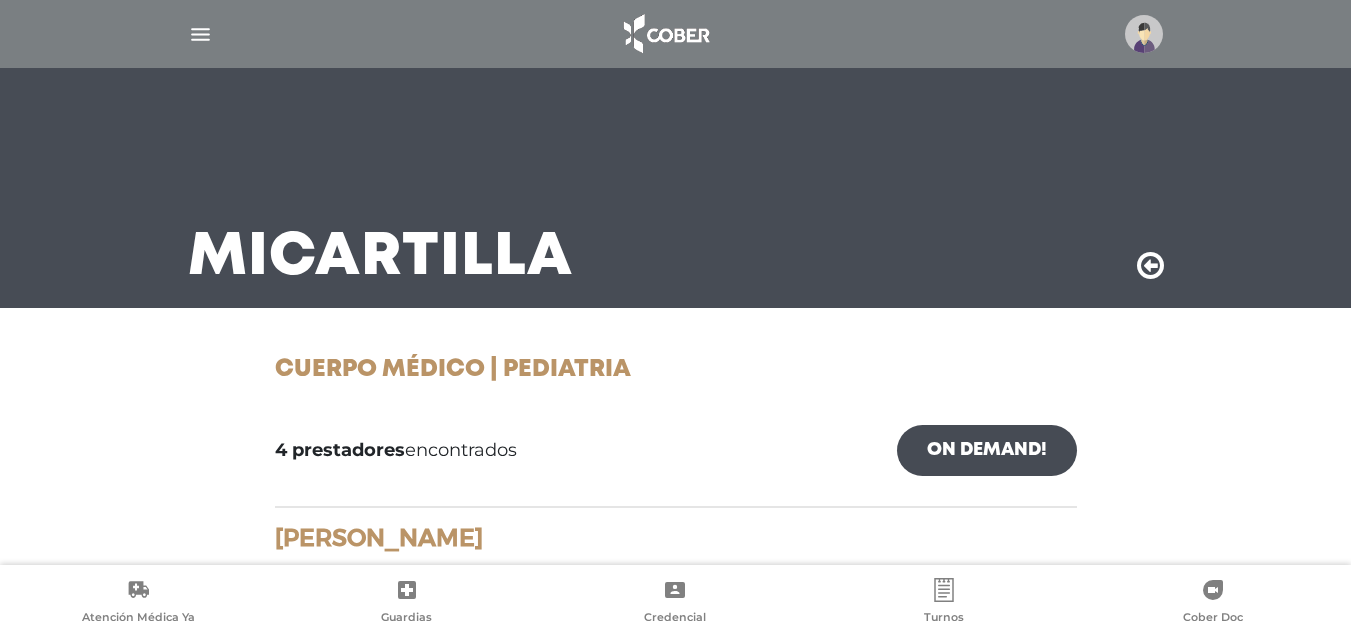 click at bounding box center [200, 34] 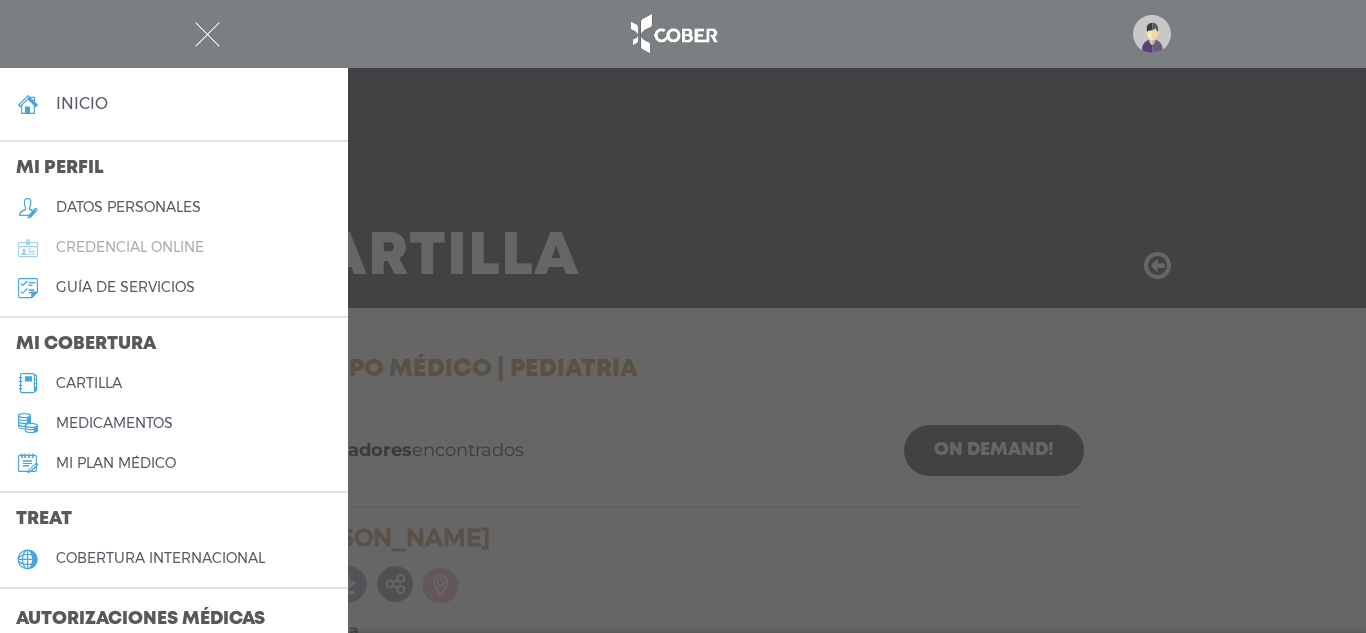 click on "credencial online" at bounding box center [174, 248] 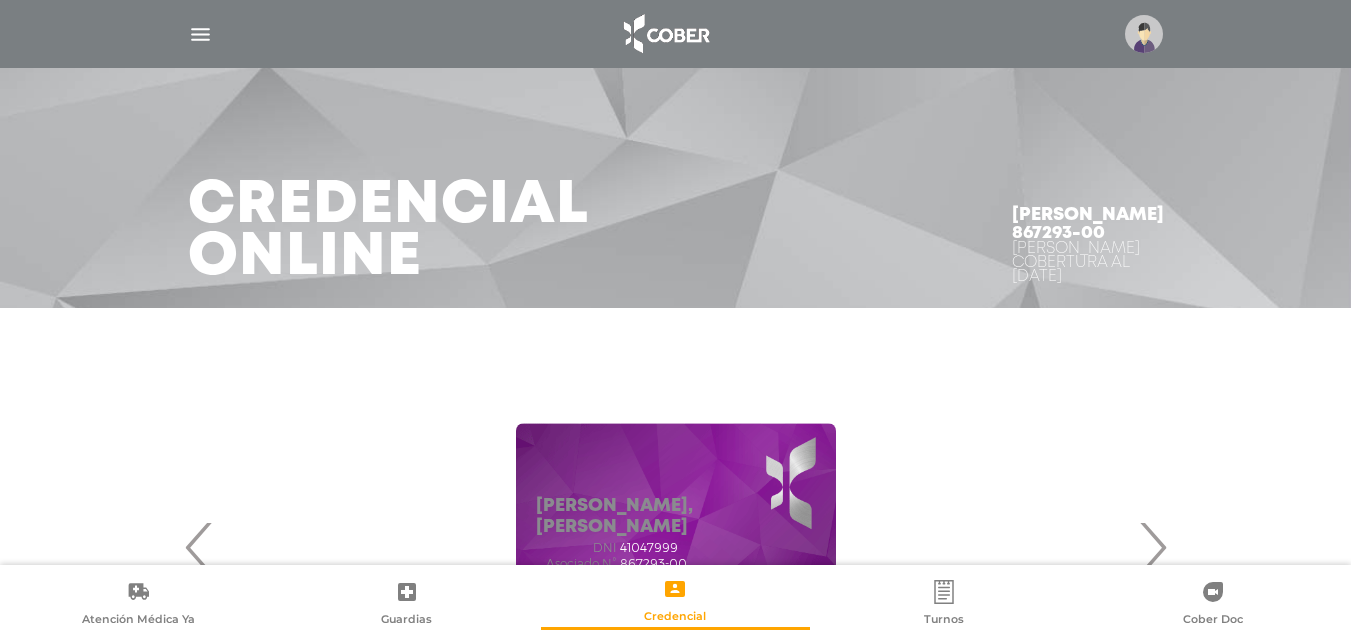 scroll, scrollTop: 0, scrollLeft: 0, axis: both 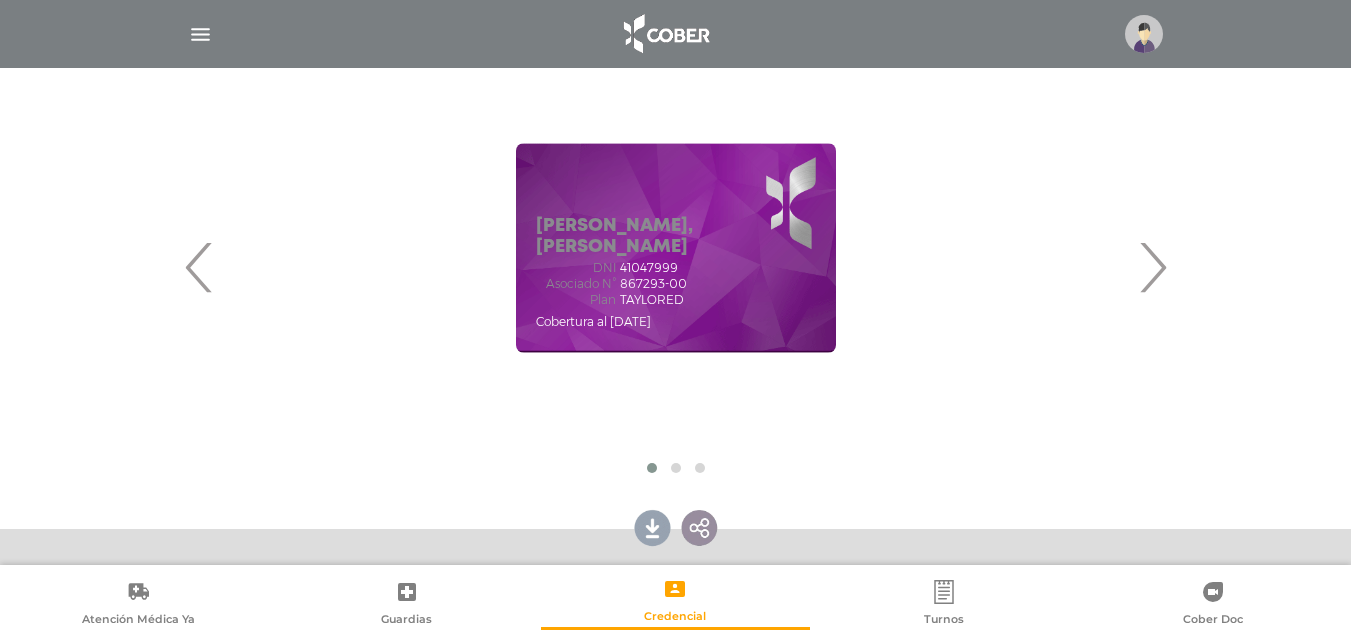 click on "›" at bounding box center [1152, 267] 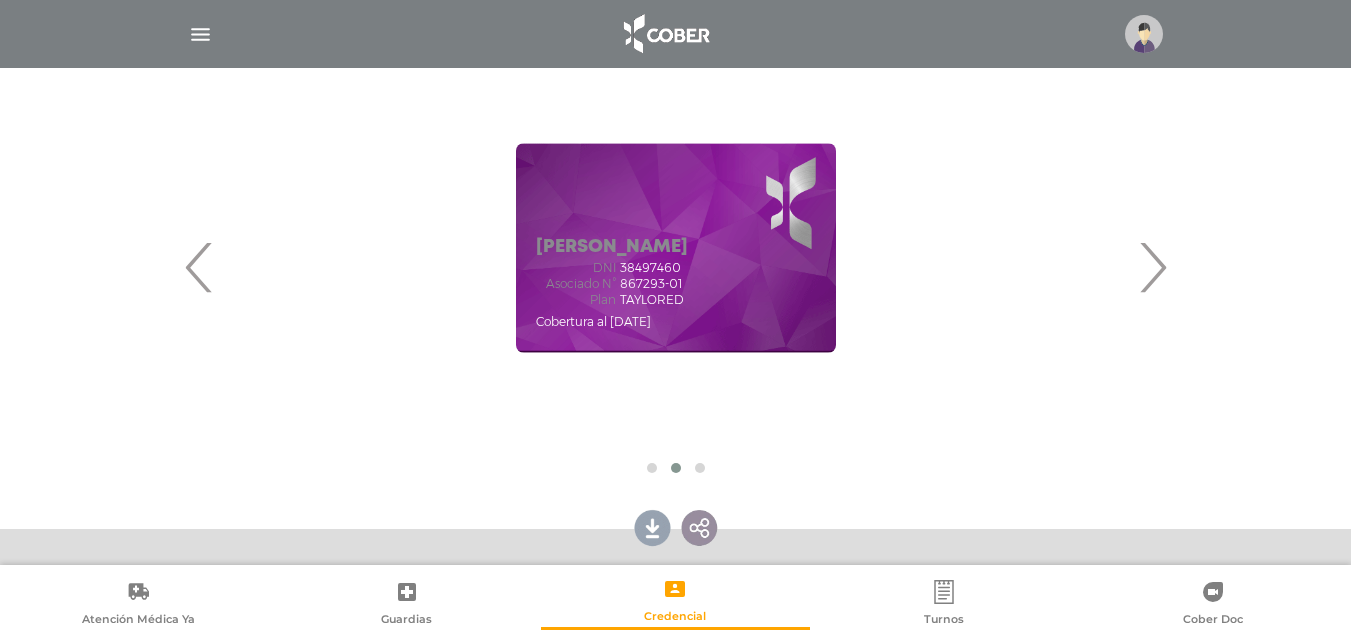 click on "›" at bounding box center (1152, 267) 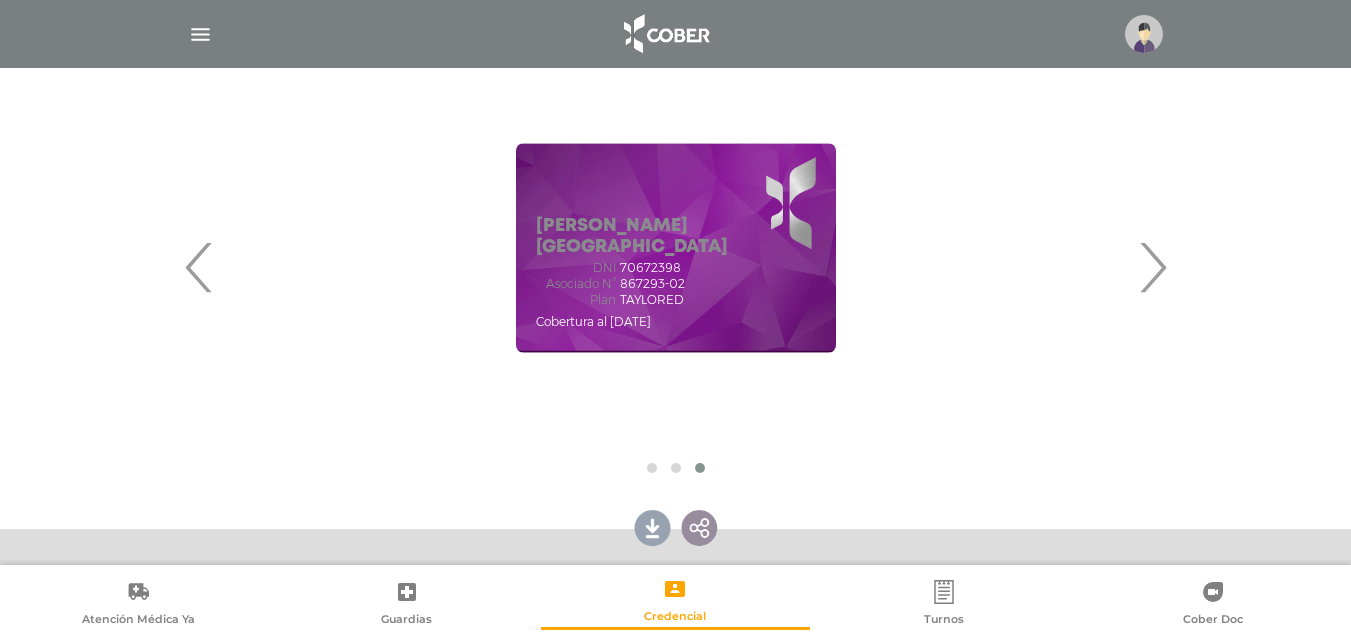 click at bounding box center (676, 34) 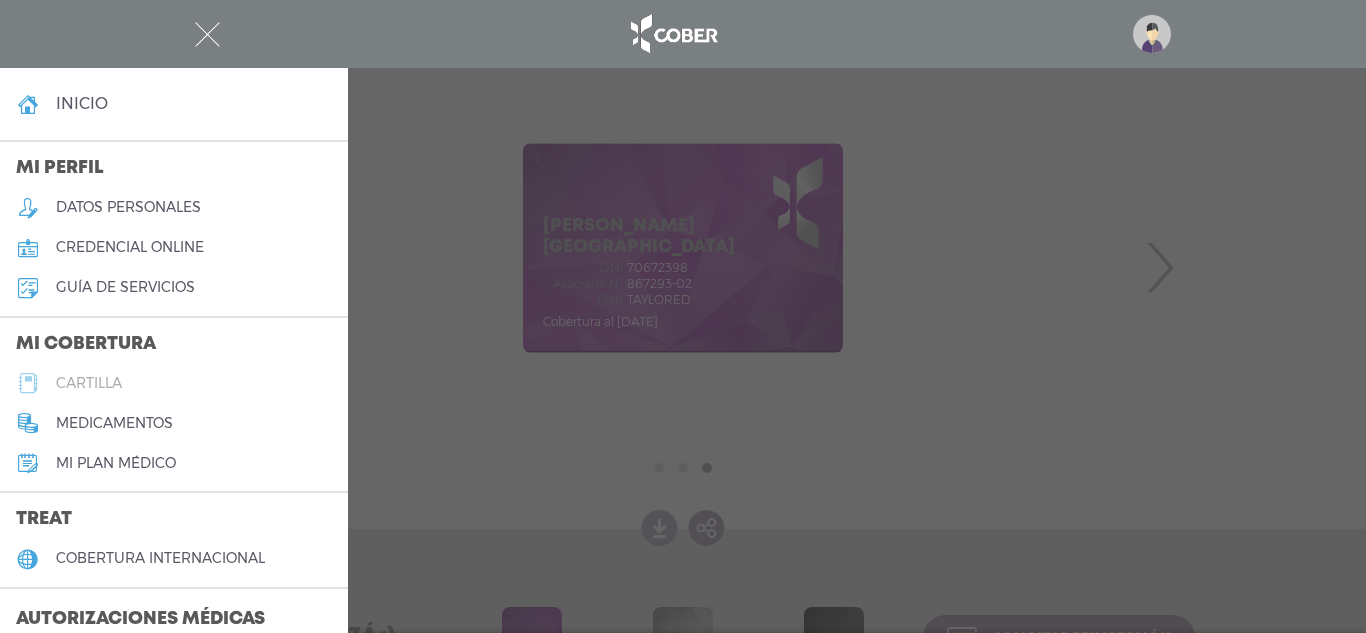 click on "cartilla" at bounding box center (174, 383) 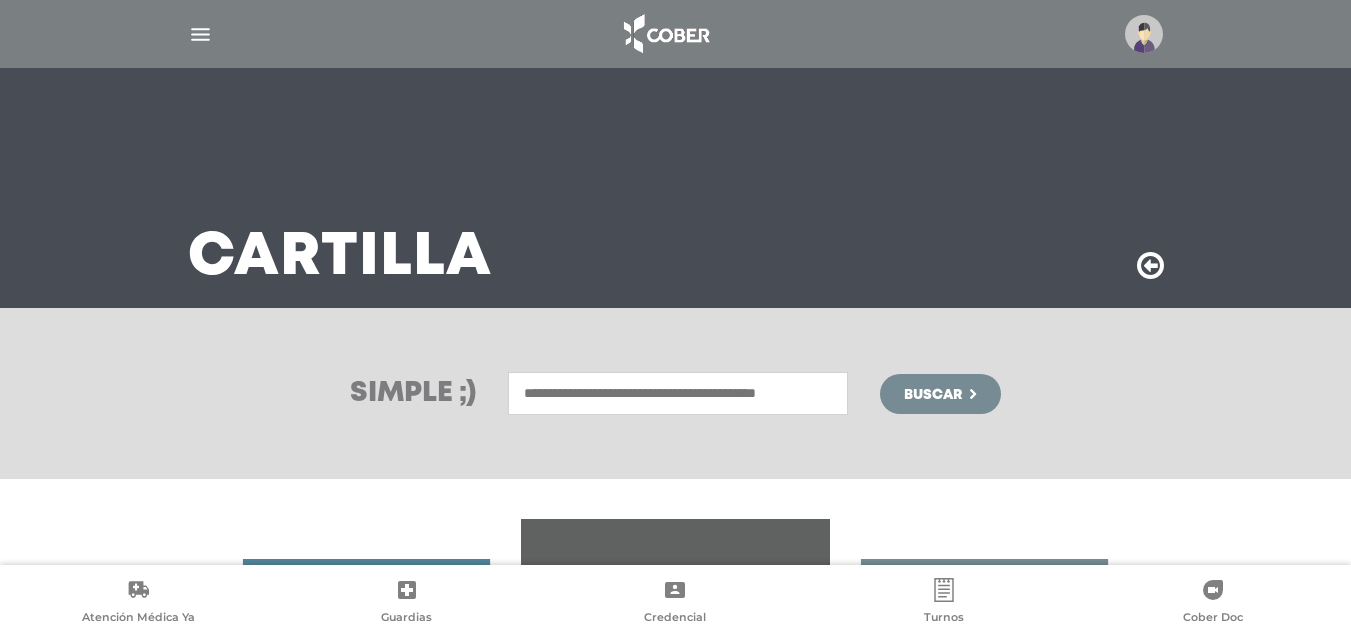 scroll, scrollTop: 0, scrollLeft: 0, axis: both 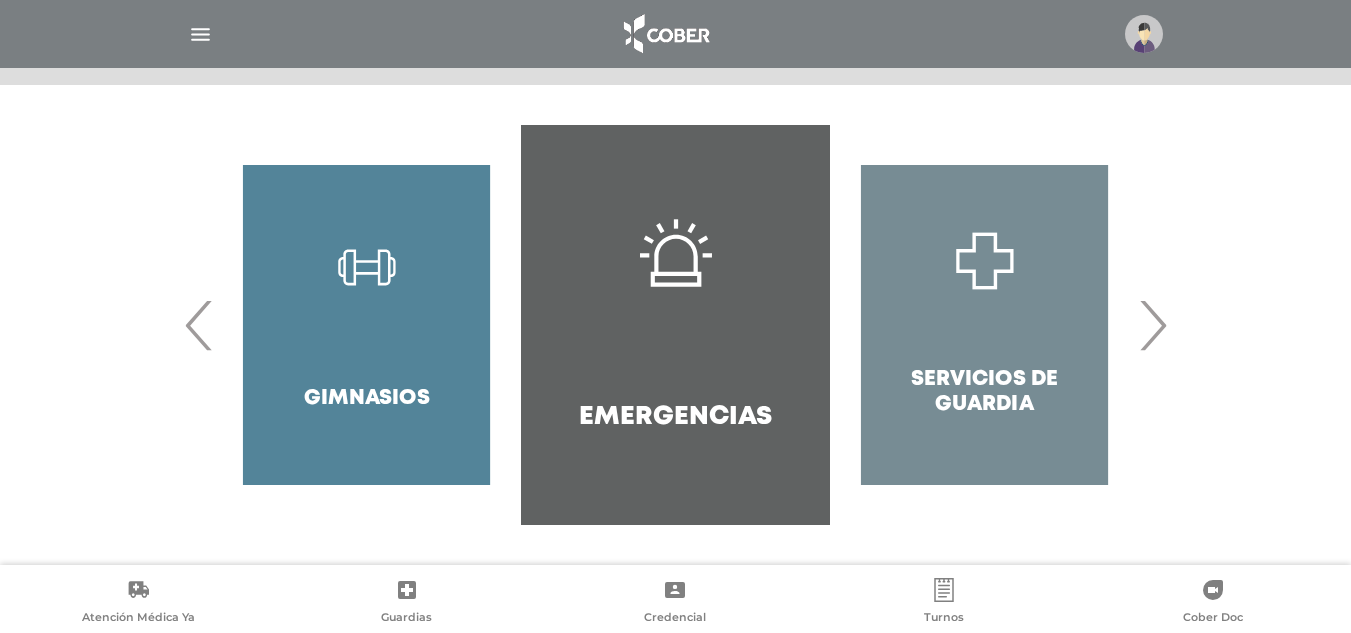 click on "›" at bounding box center (1152, 325) 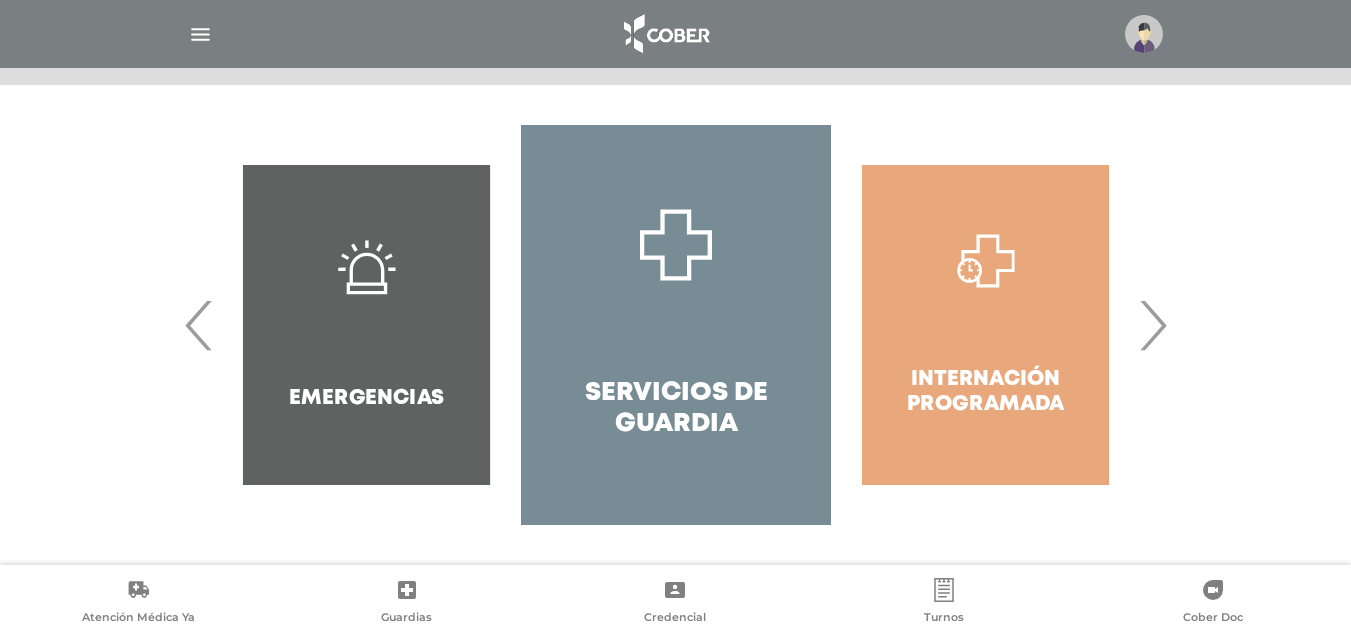 click on "›" at bounding box center (1152, 325) 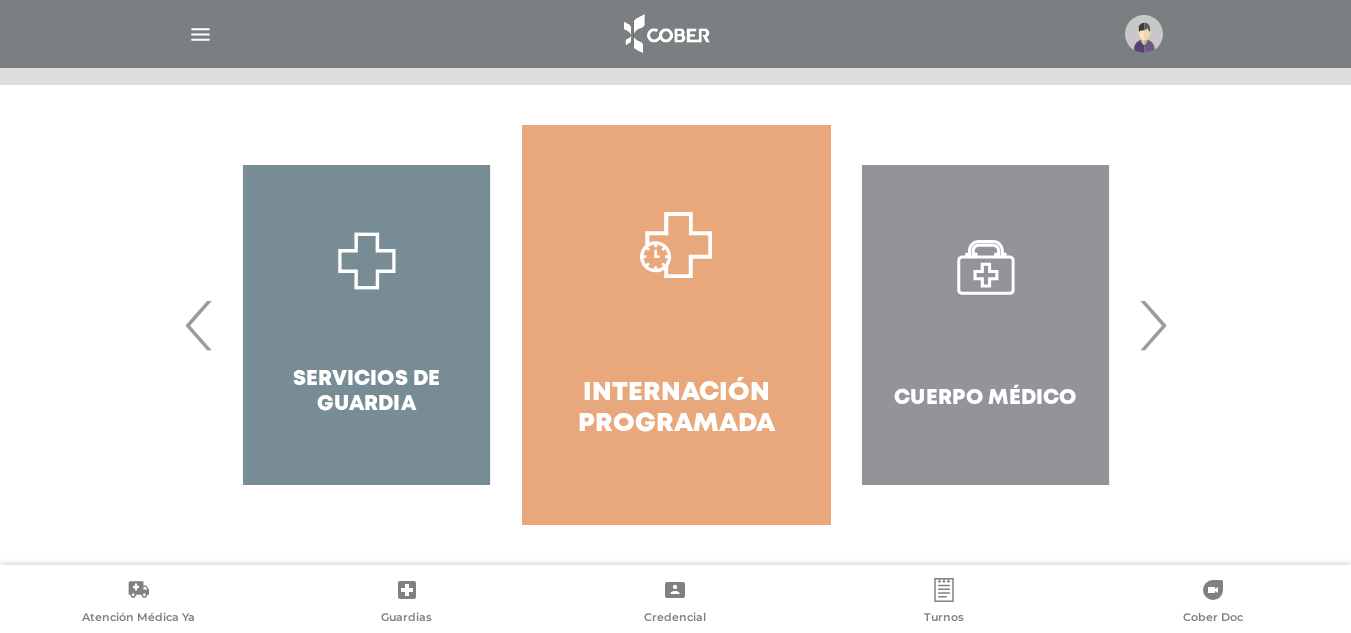 click on "›" at bounding box center [1152, 325] 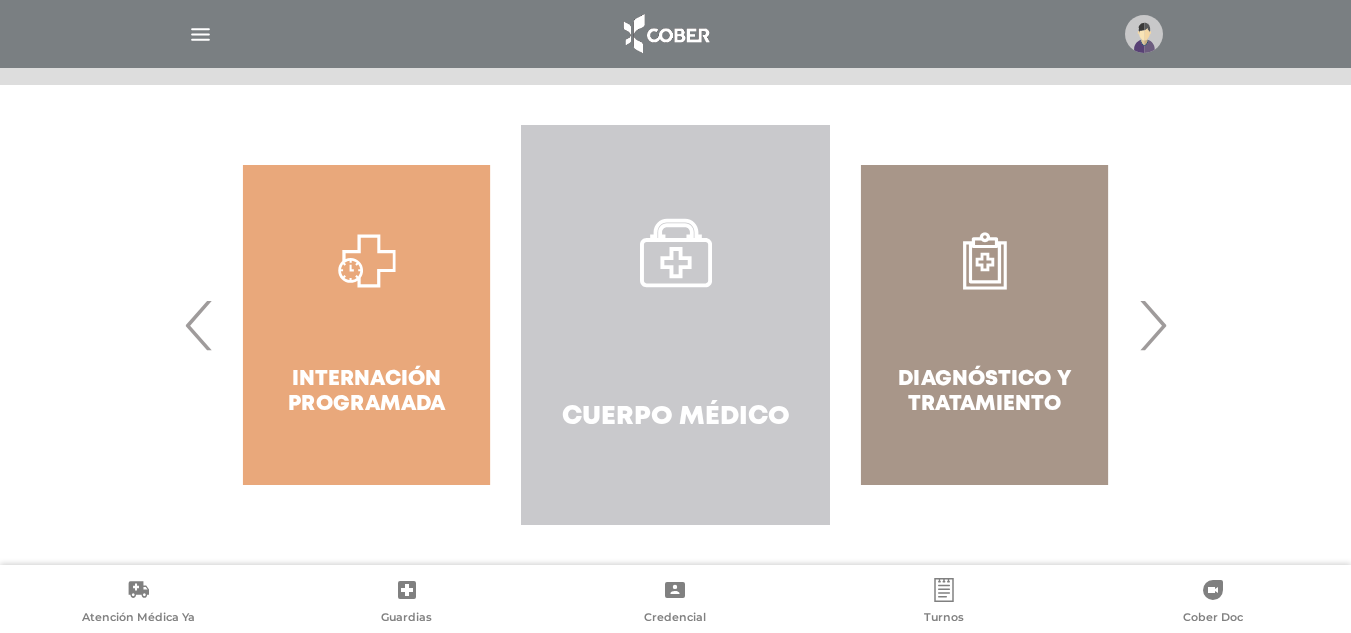 click on "Cuerpo Médico" at bounding box center [675, 325] 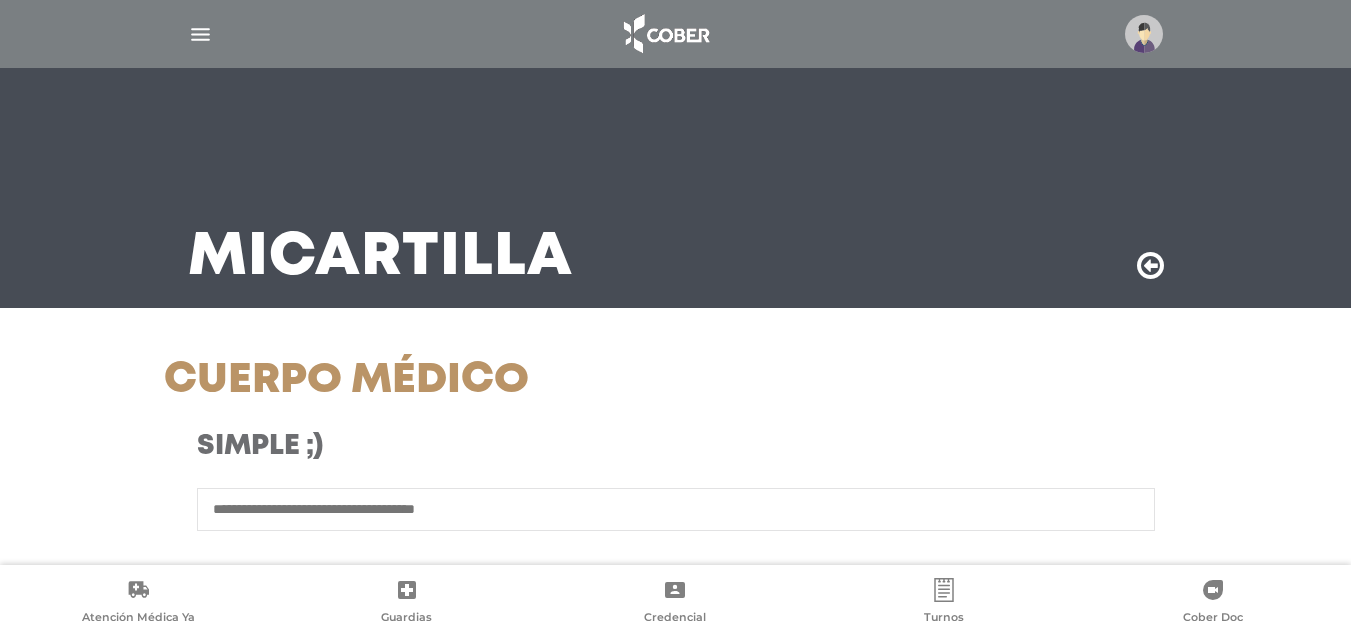 scroll, scrollTop: 0, scrollLeft: 0, axis: both 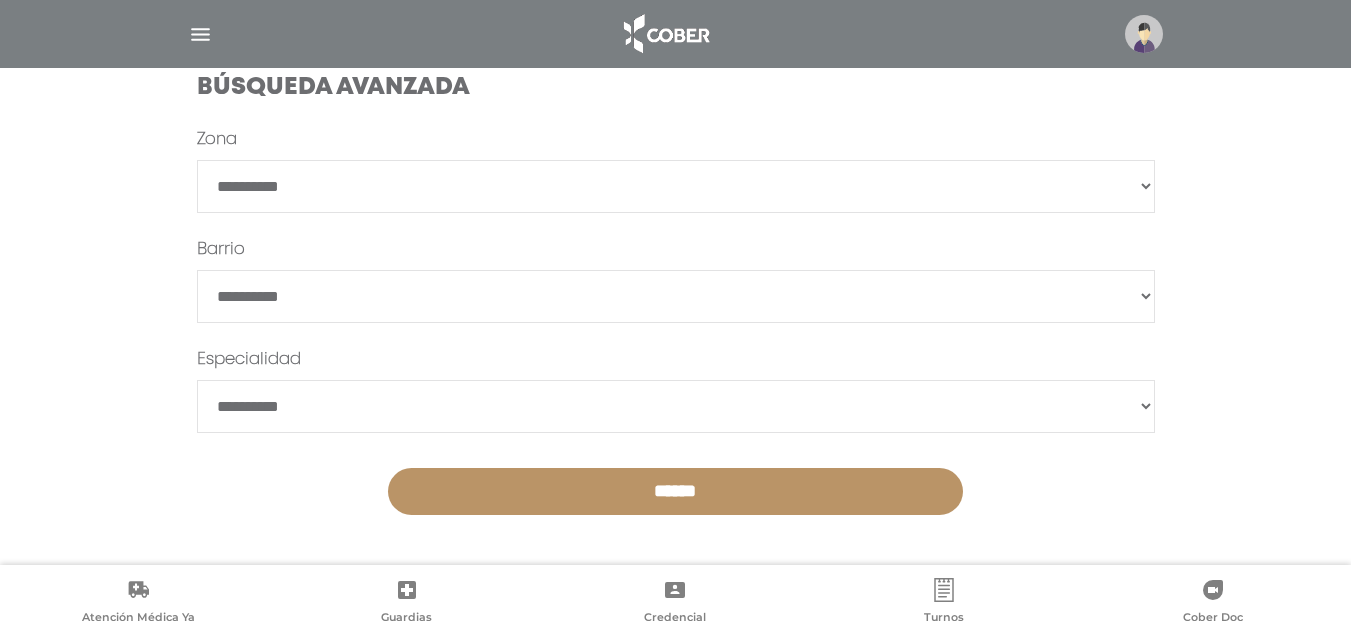 click on "**********" at bounding box center [676, 186] 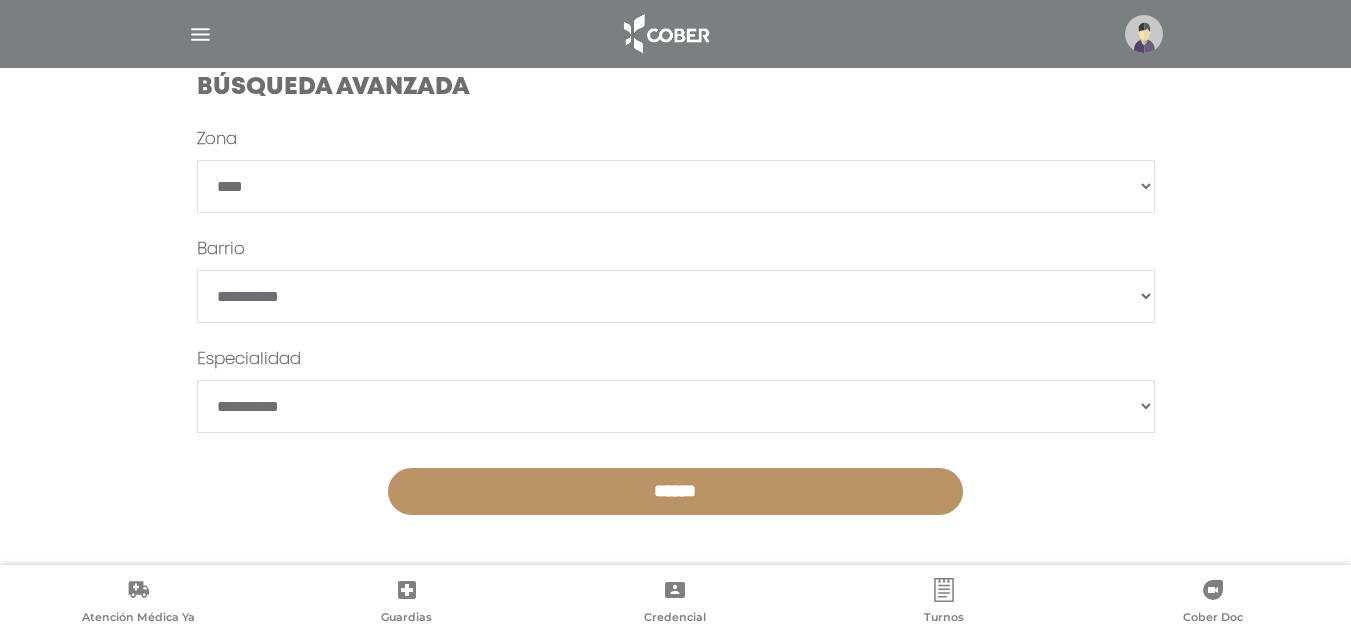 click on "**********" at bounding box center (676, 186) 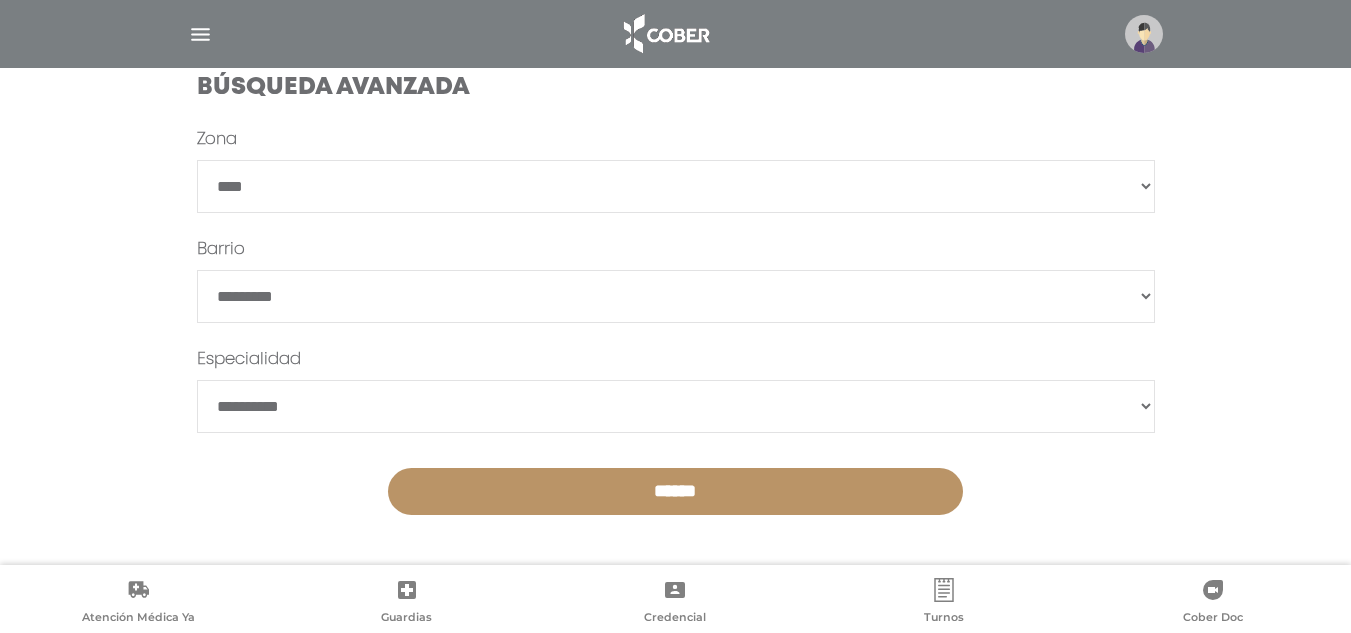 click on "*******" at bounding box center (676, 296) 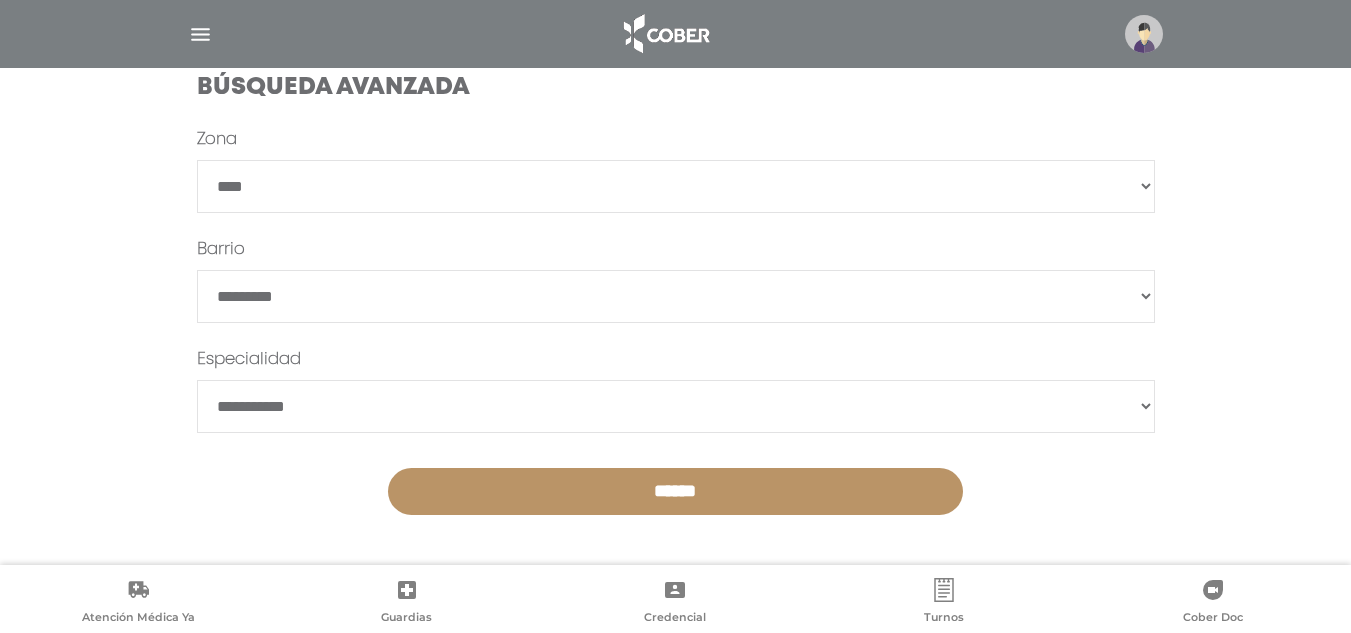 click on "**********" at bounding box center (676, 406) 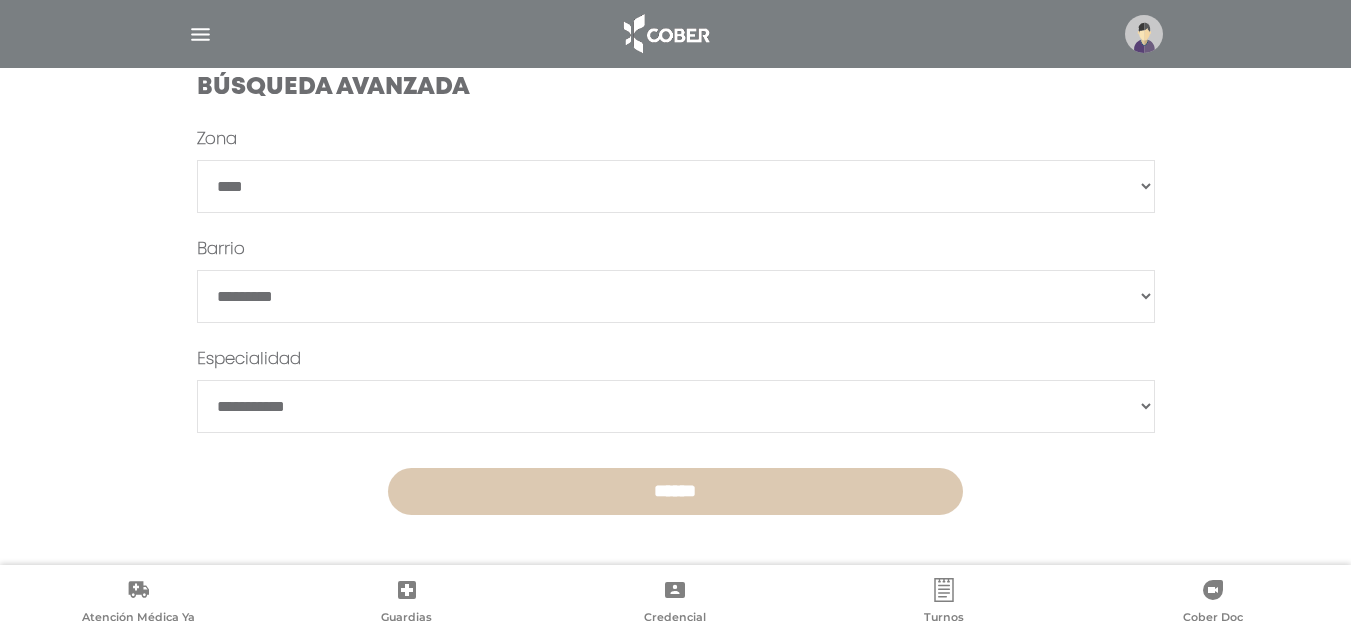 click on "******" at bounding box center [675, 491] 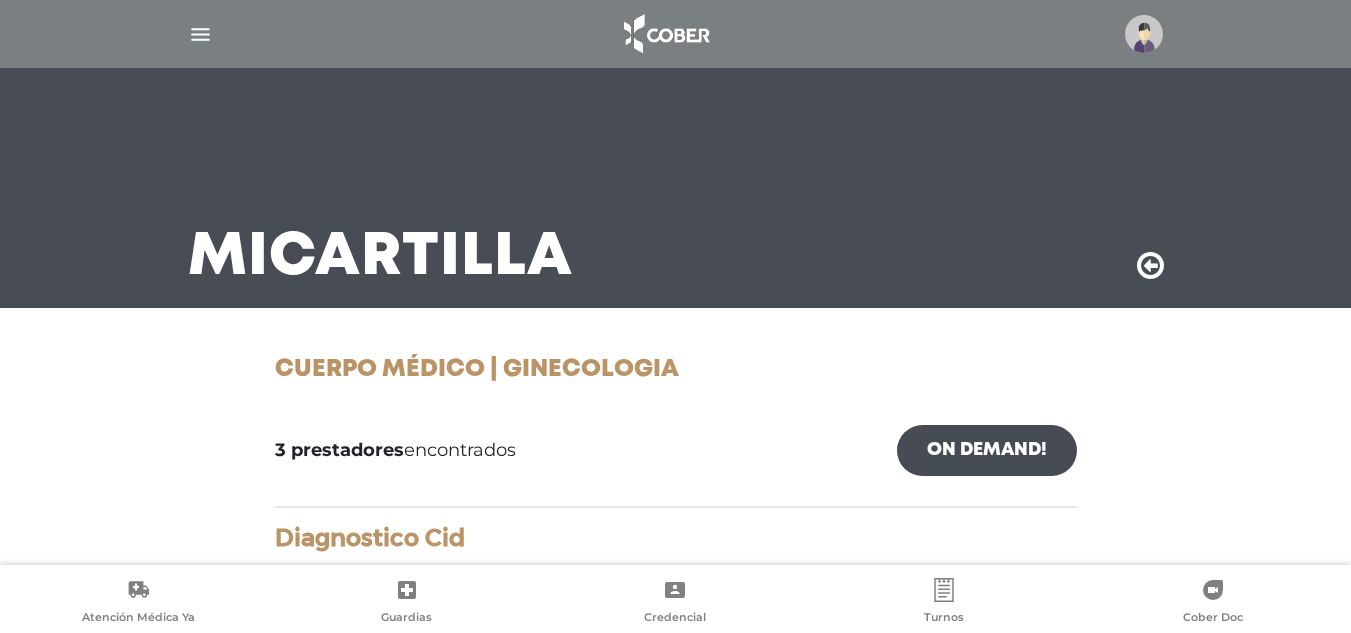 scroll, scrollTop: 0, scrollLeft: 0, axis: both 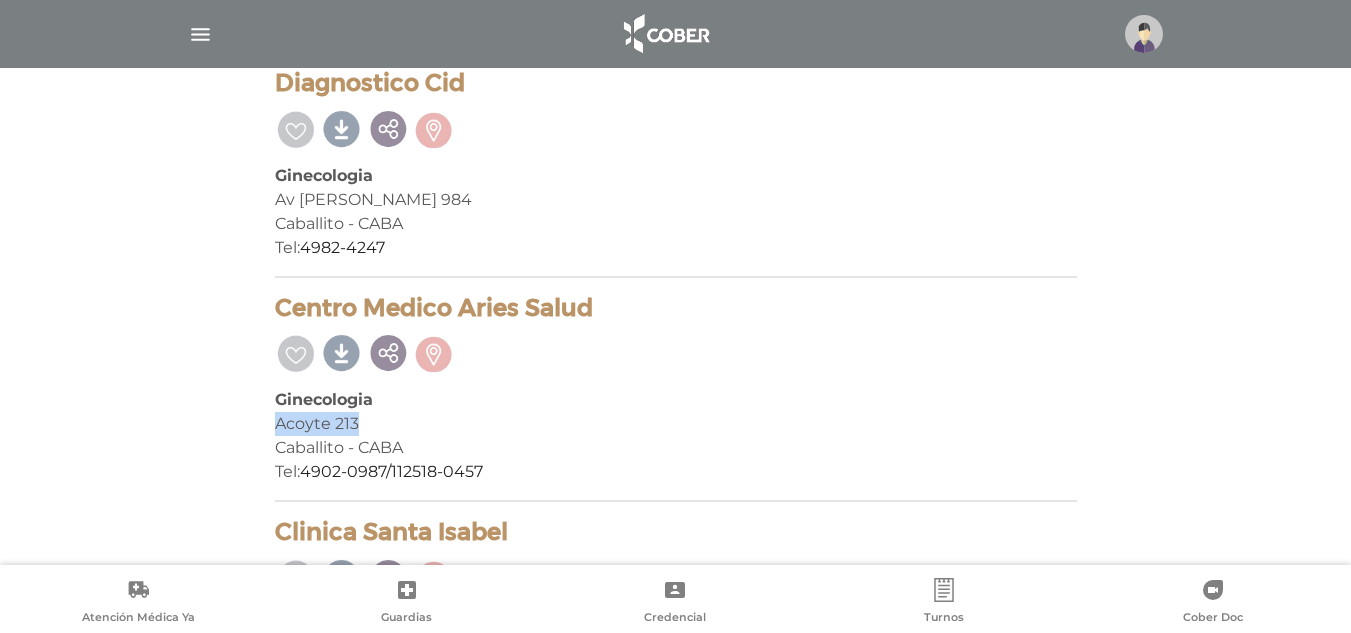drag, startPoint x: 275, startPoint y: 424, endPoint x: 374, endPoint y: 419, distance: 99.12618 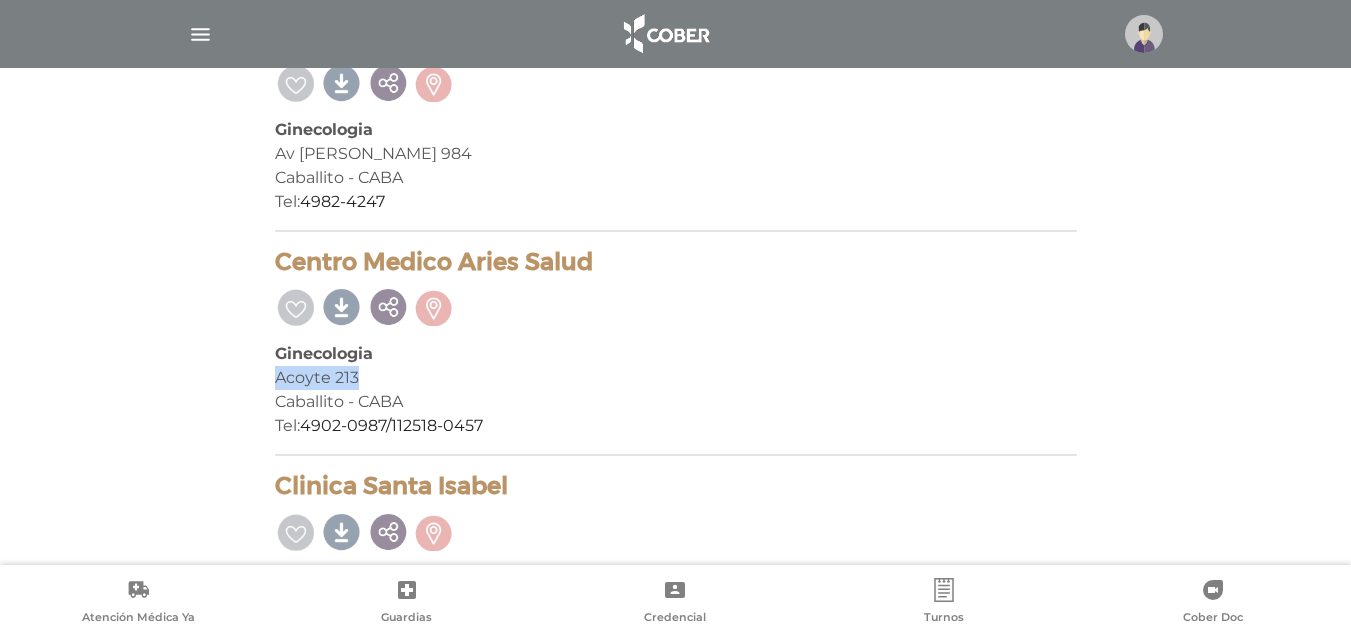 scroll, scrollTop: 493, scrollLeft: 0, axis: vertical 